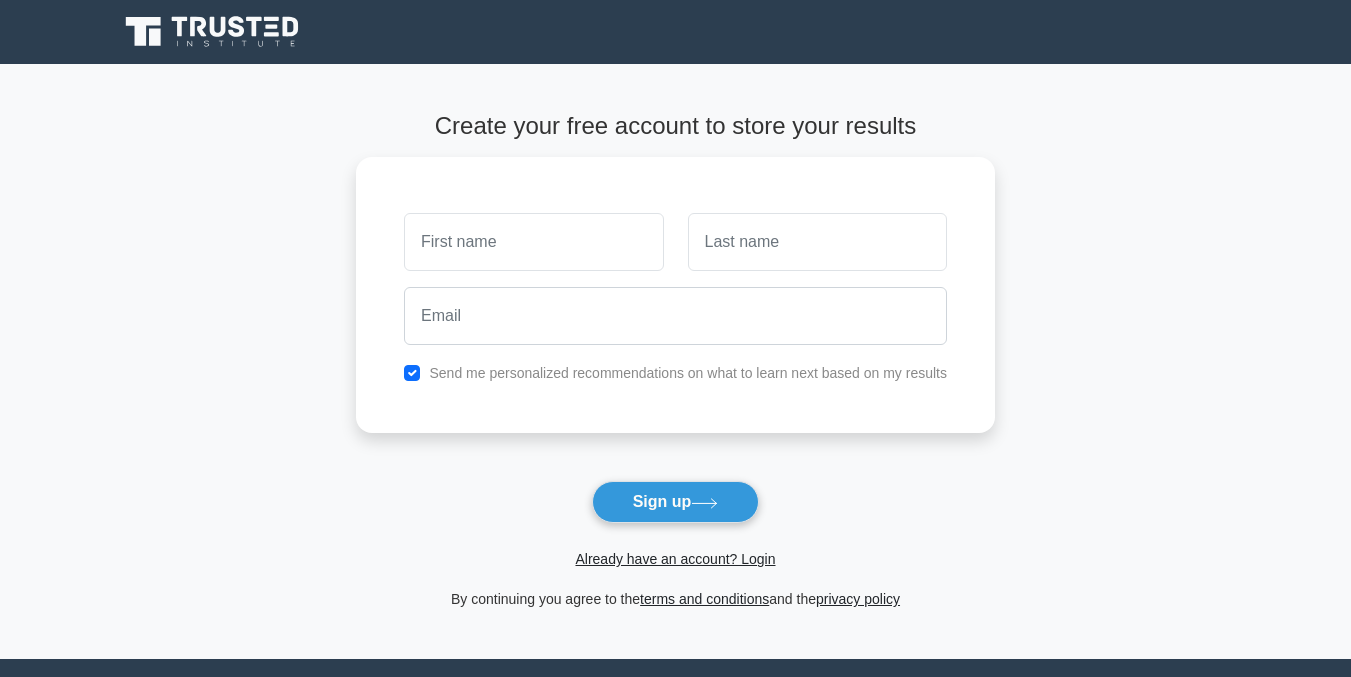 scroll, scrollTop: 0, scrollLeft: 0, axis: both 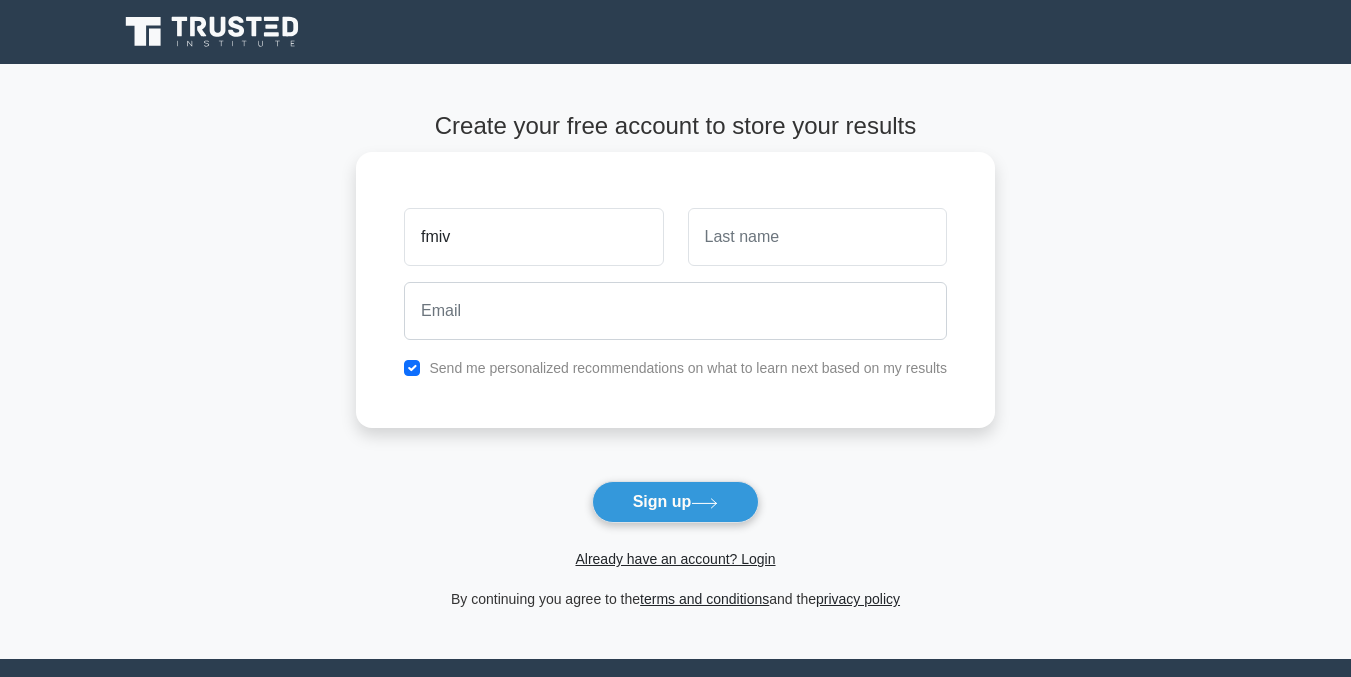 type on "fmiv" 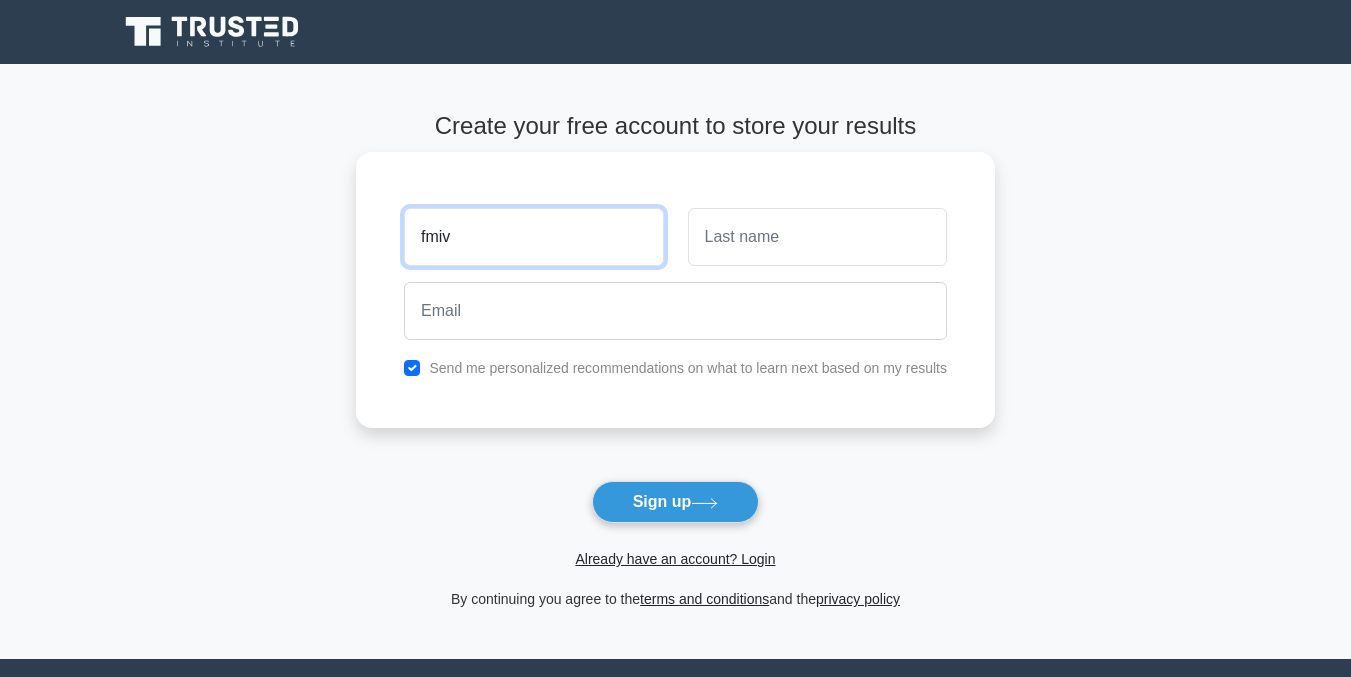 click on "fmiv" at bounding box center [533, 237] 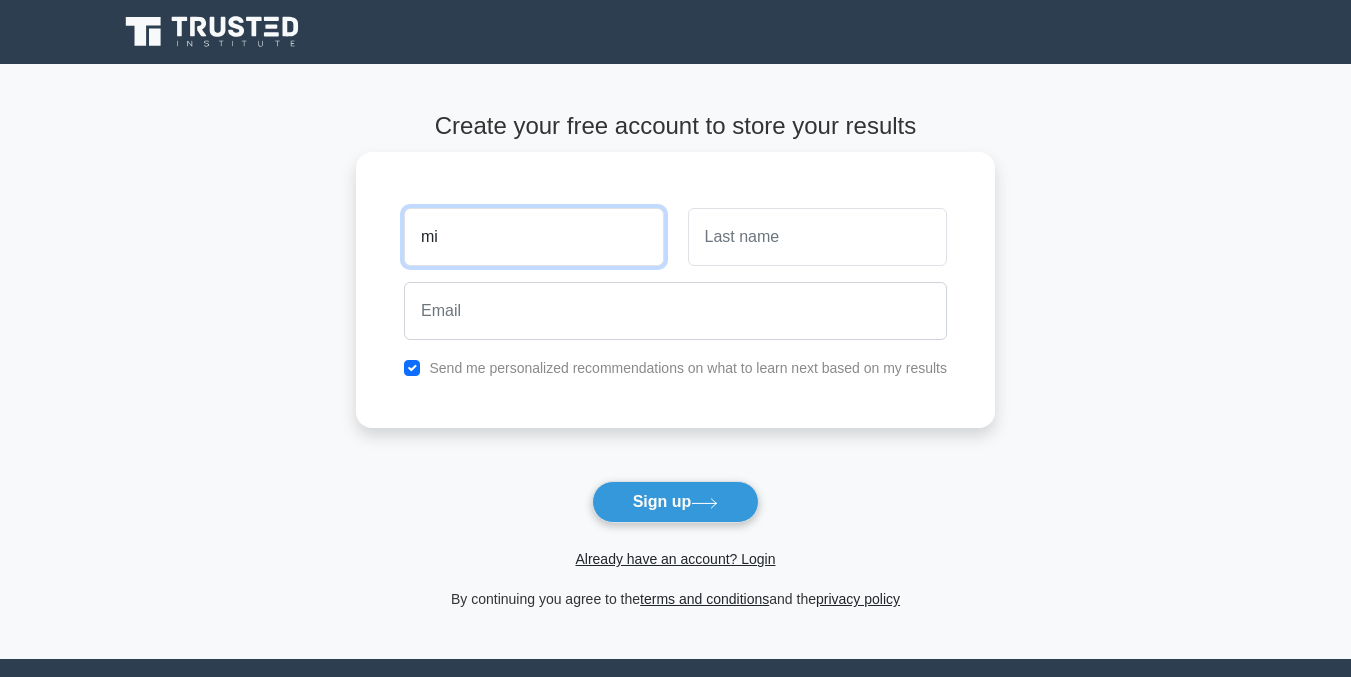 type on "m" 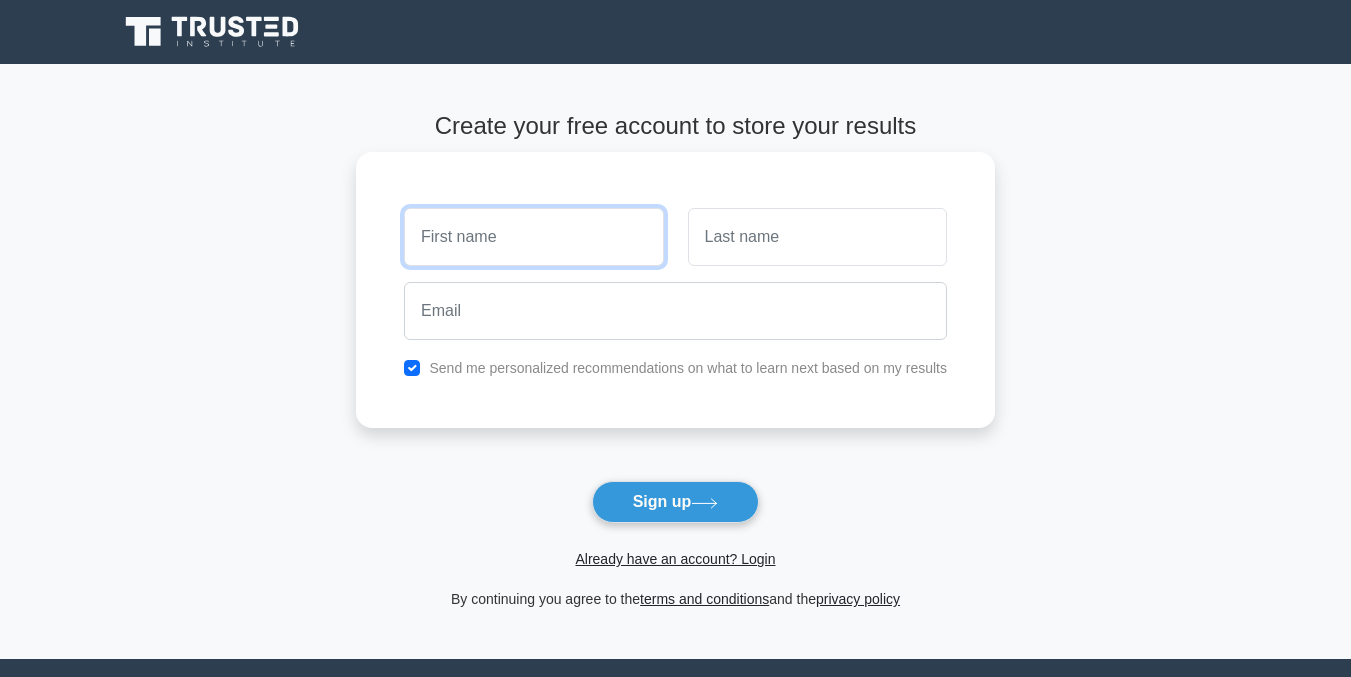 type on "m" 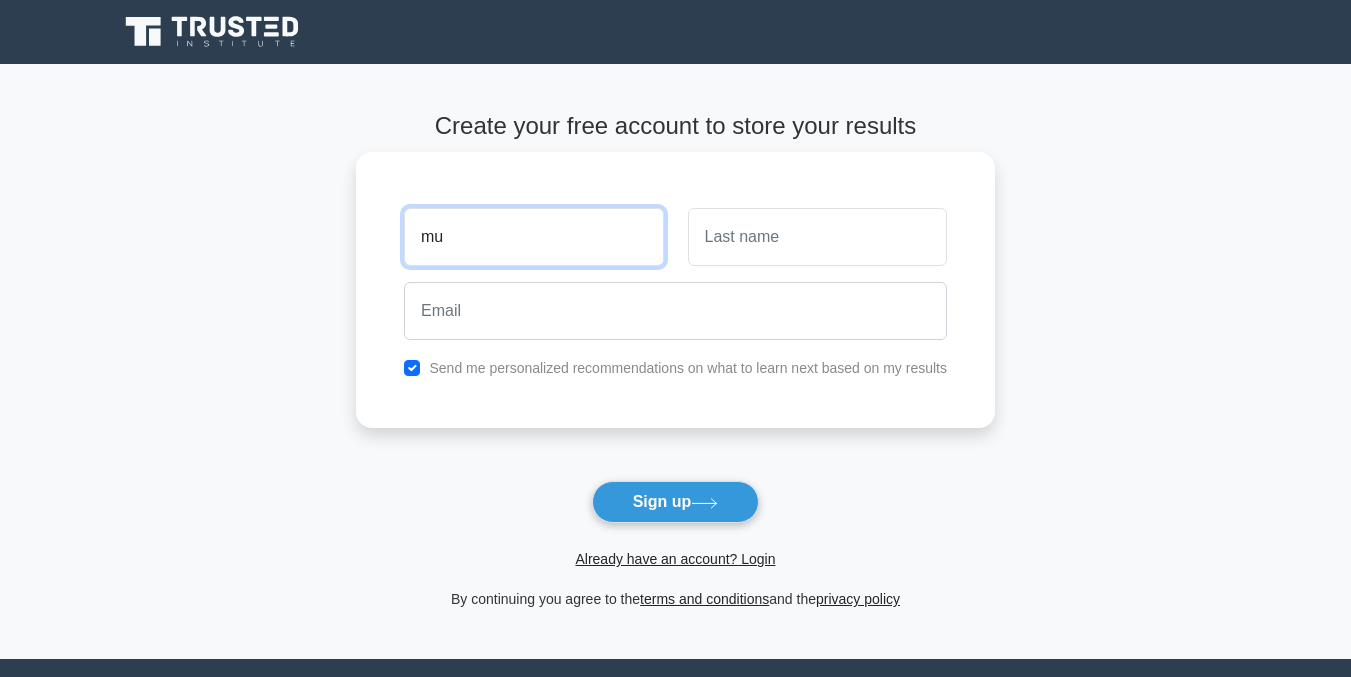 type on "m" 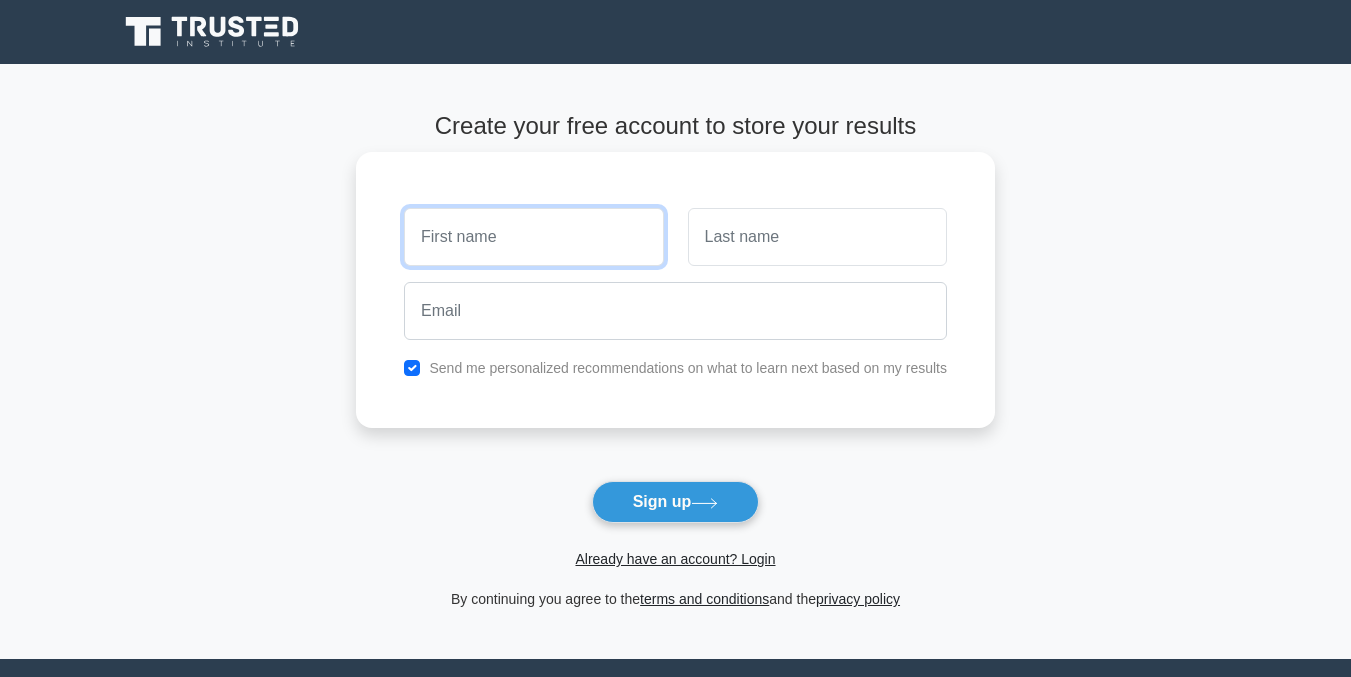 type on "p" 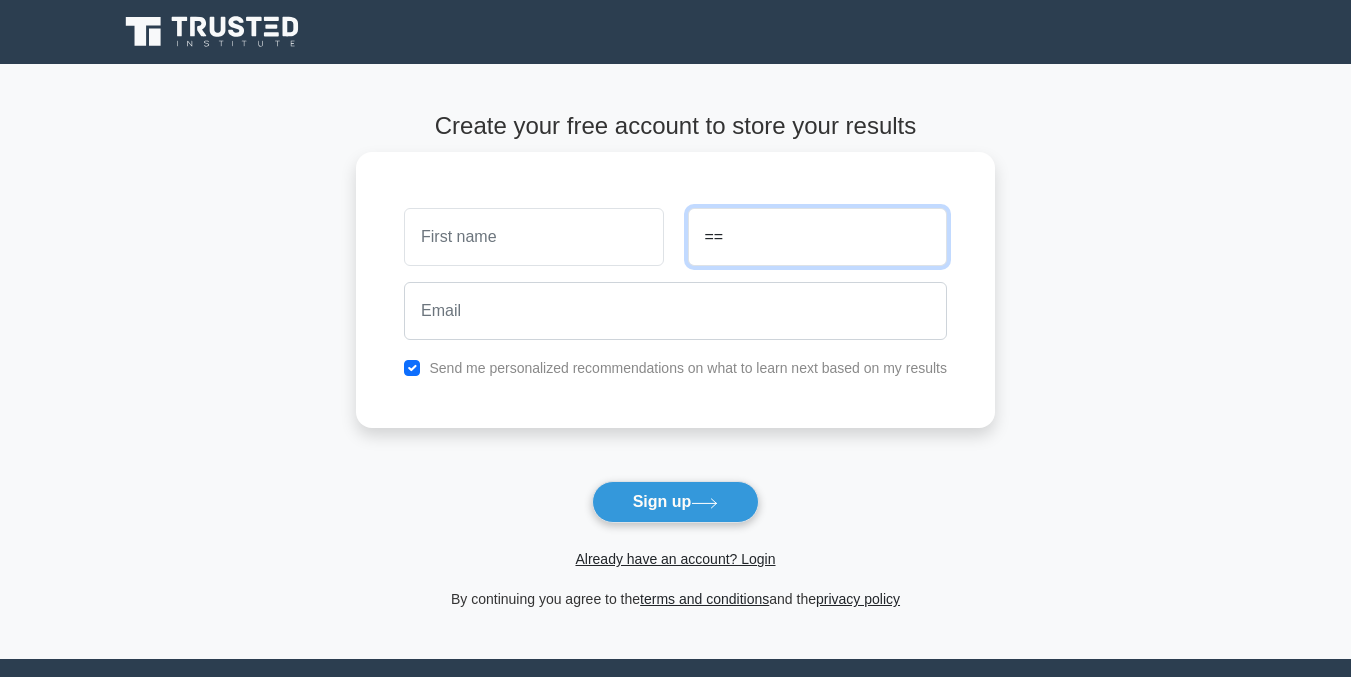 type on "=" 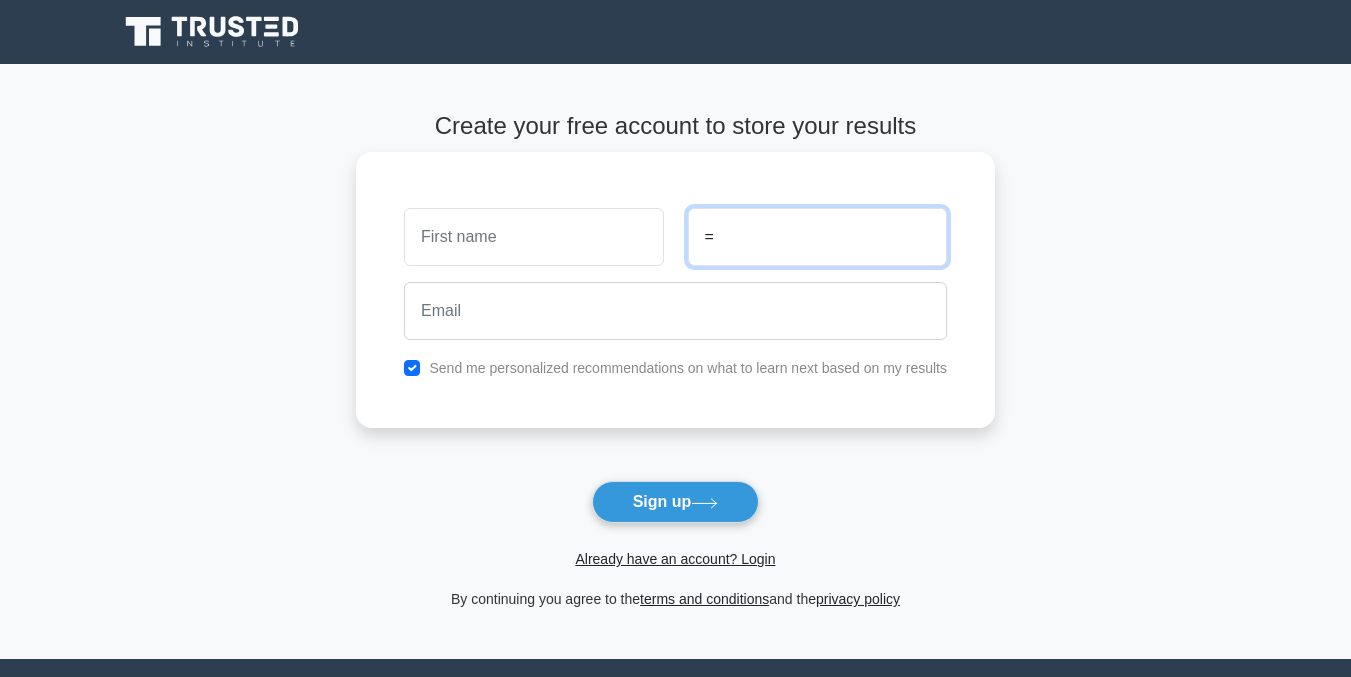 type 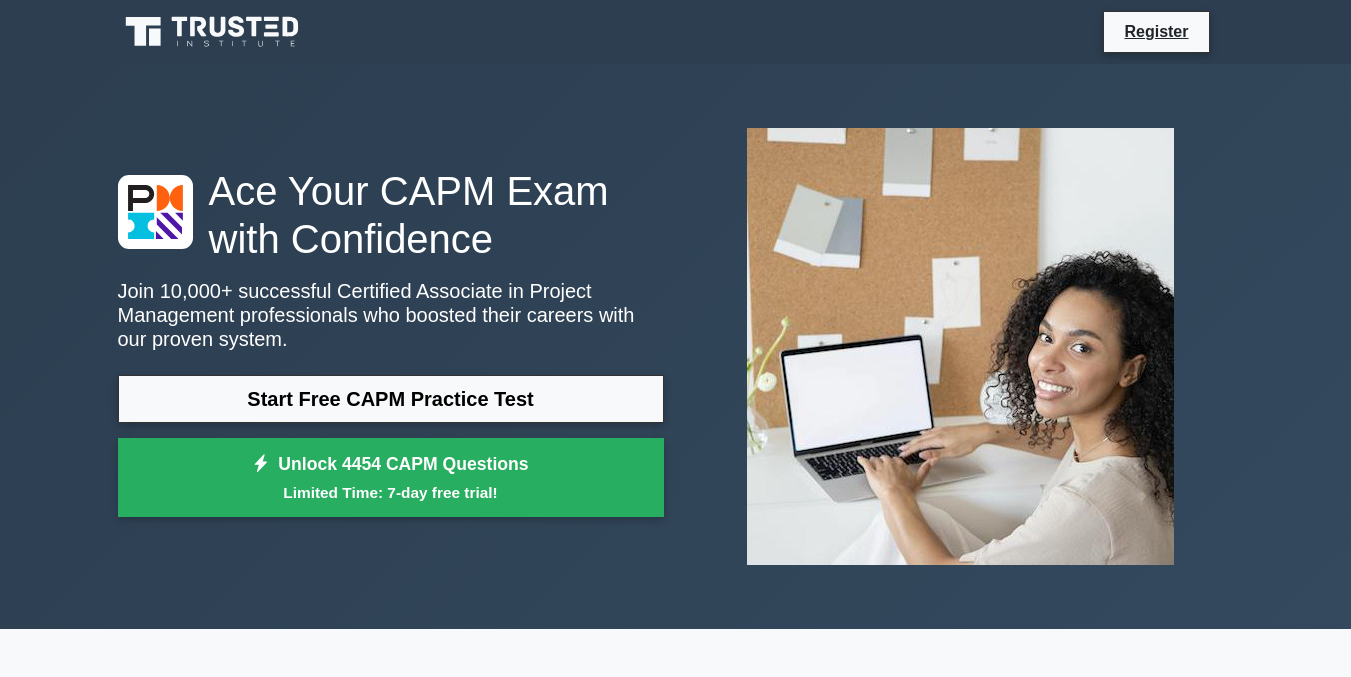 scroll, scrollTop: 0, scrollLeft: 0, axis: both 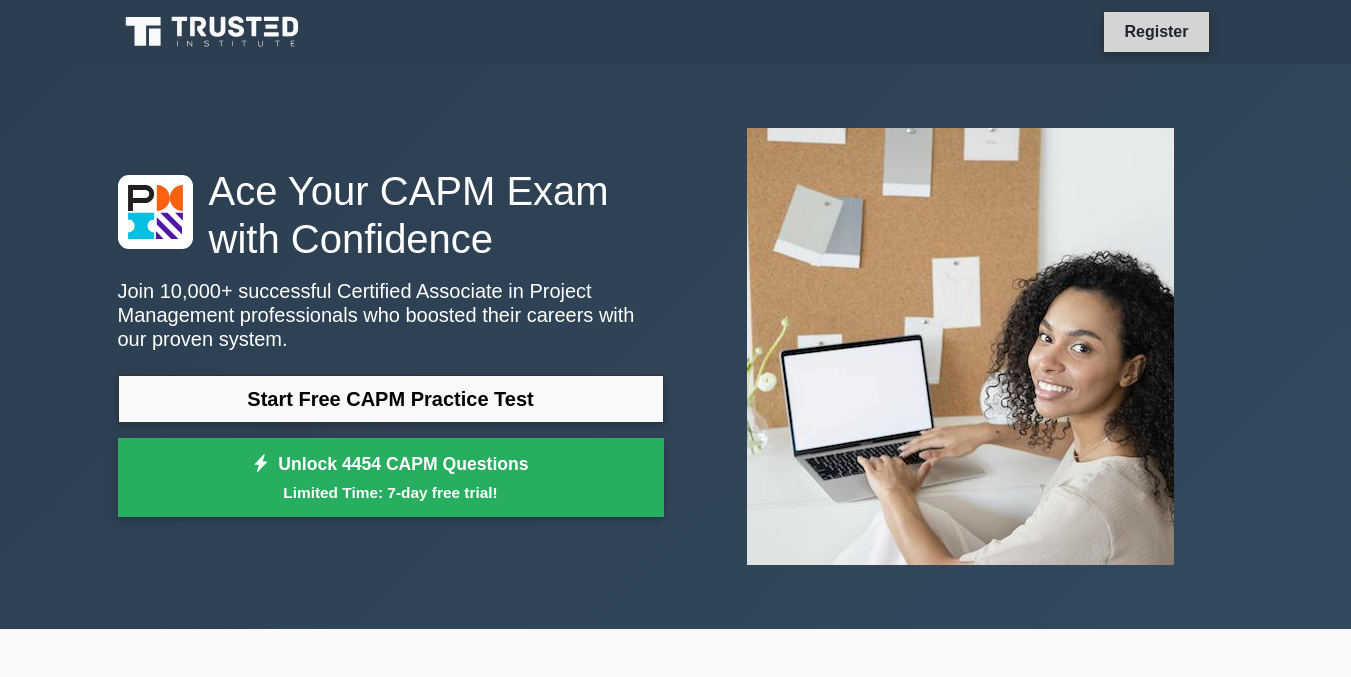 click on "Register" at bounding box center [1156, 31] 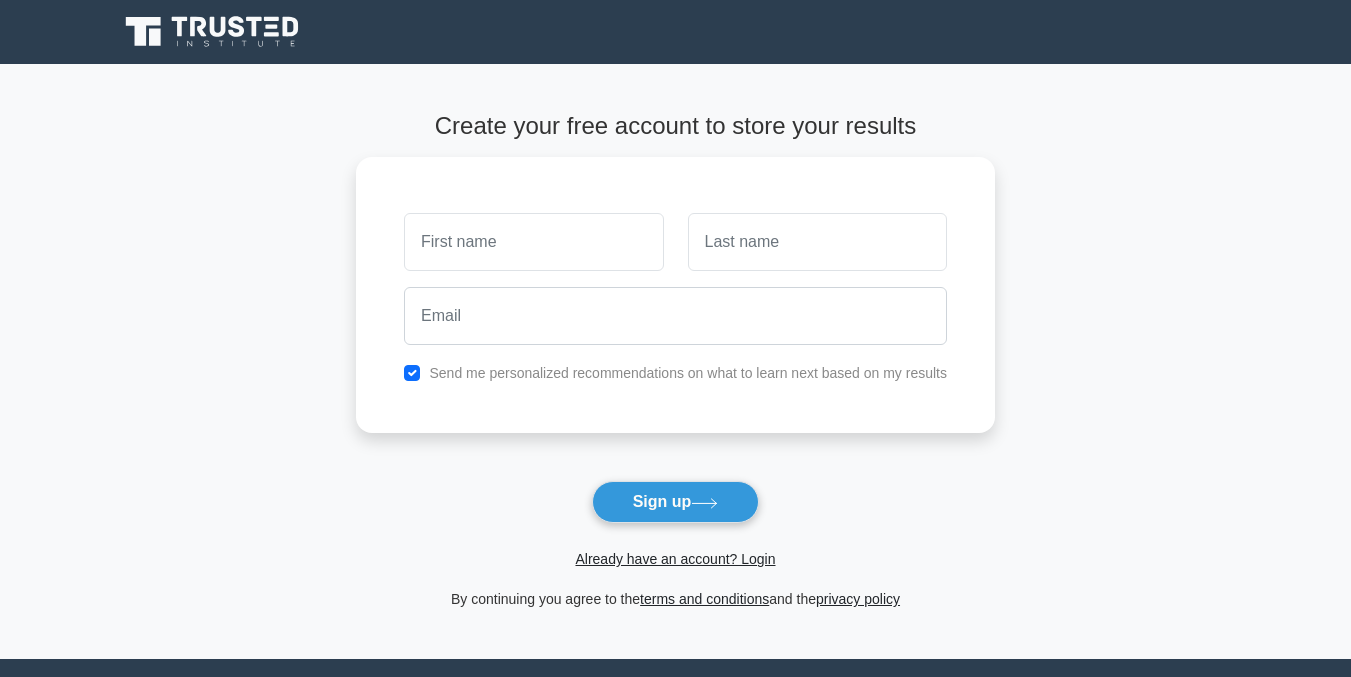 scroll, scrollTop: 0, scrollLeft: 0, axis: both 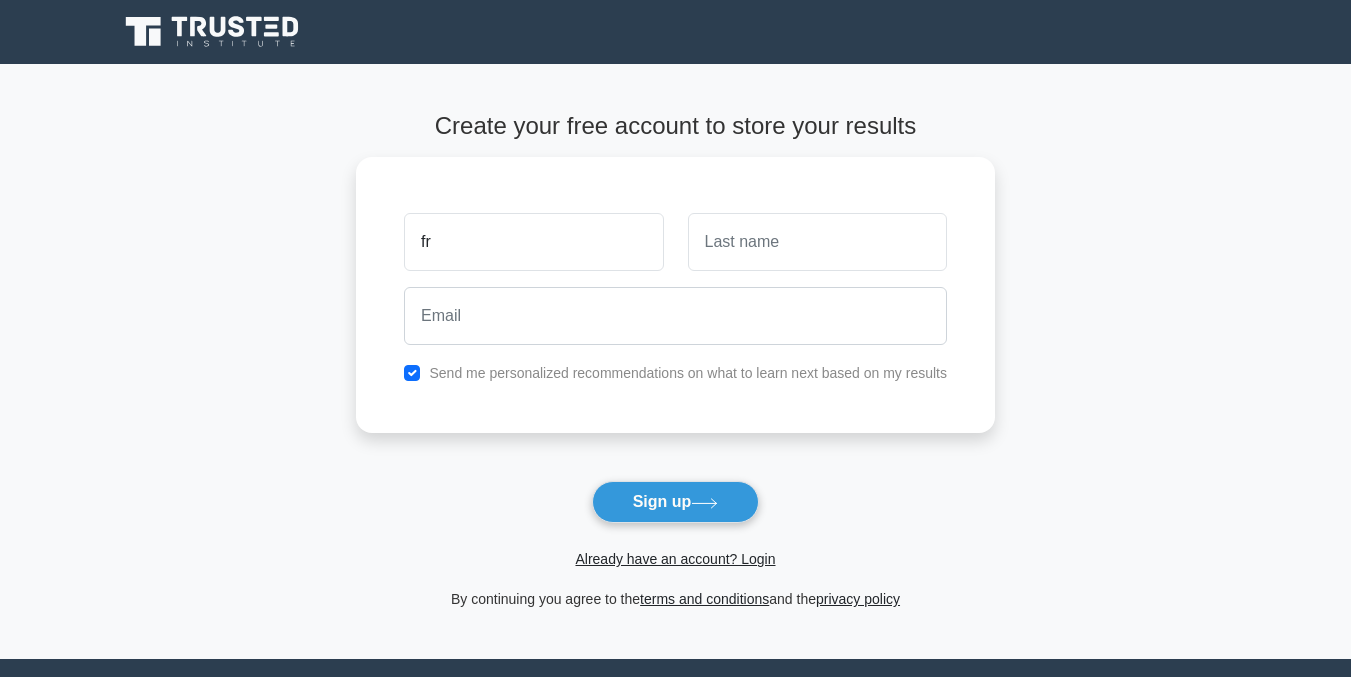 type on "f" 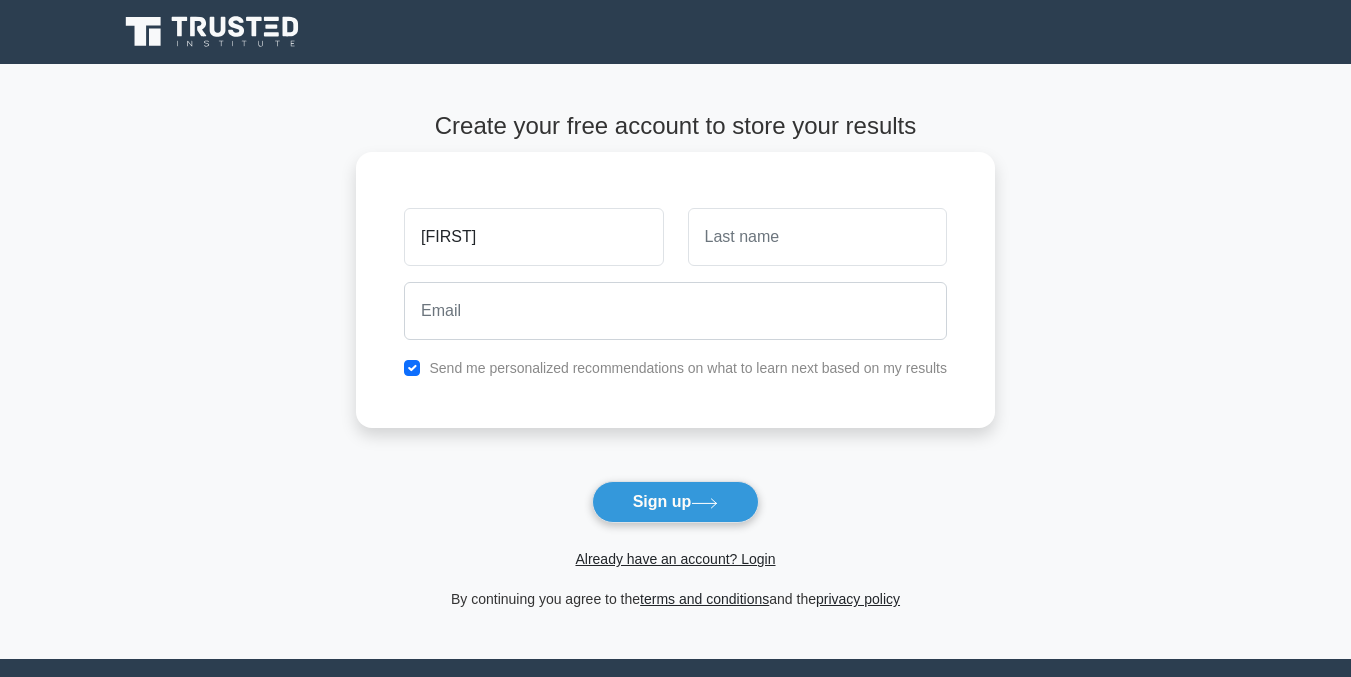 type on "[FIRST]" 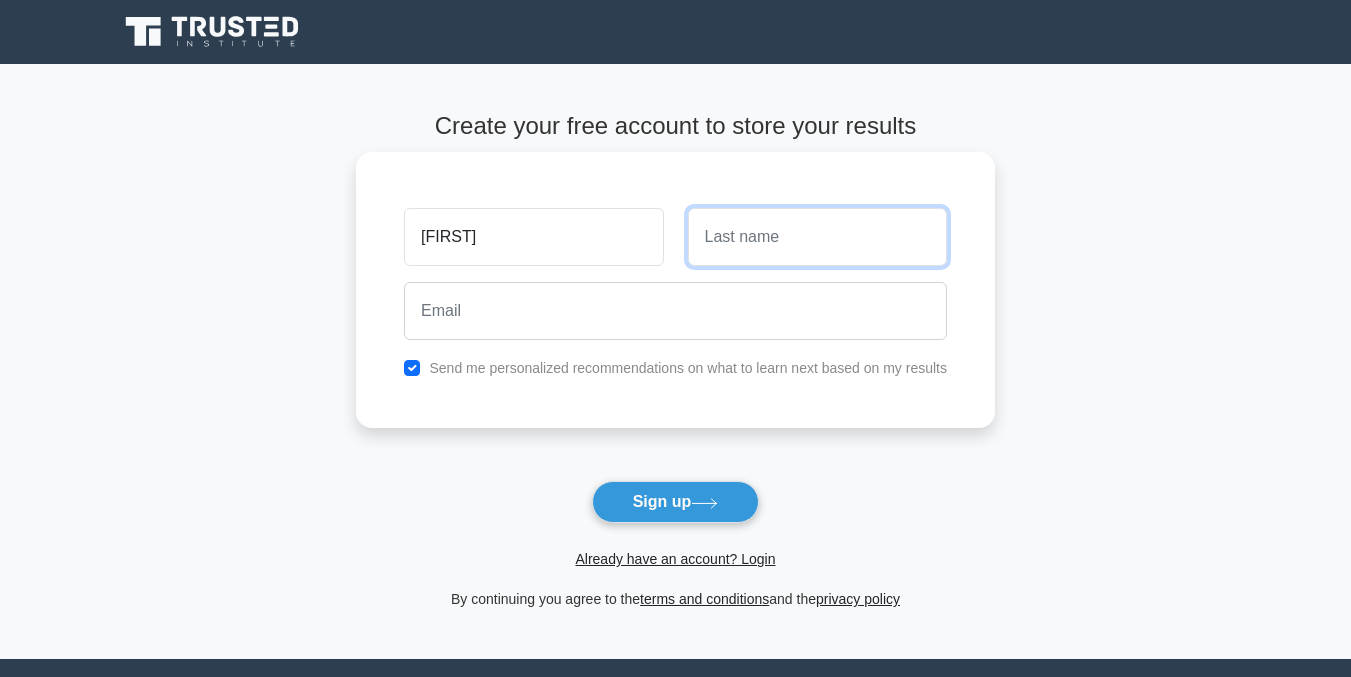 click at bounding box center [817, 237] 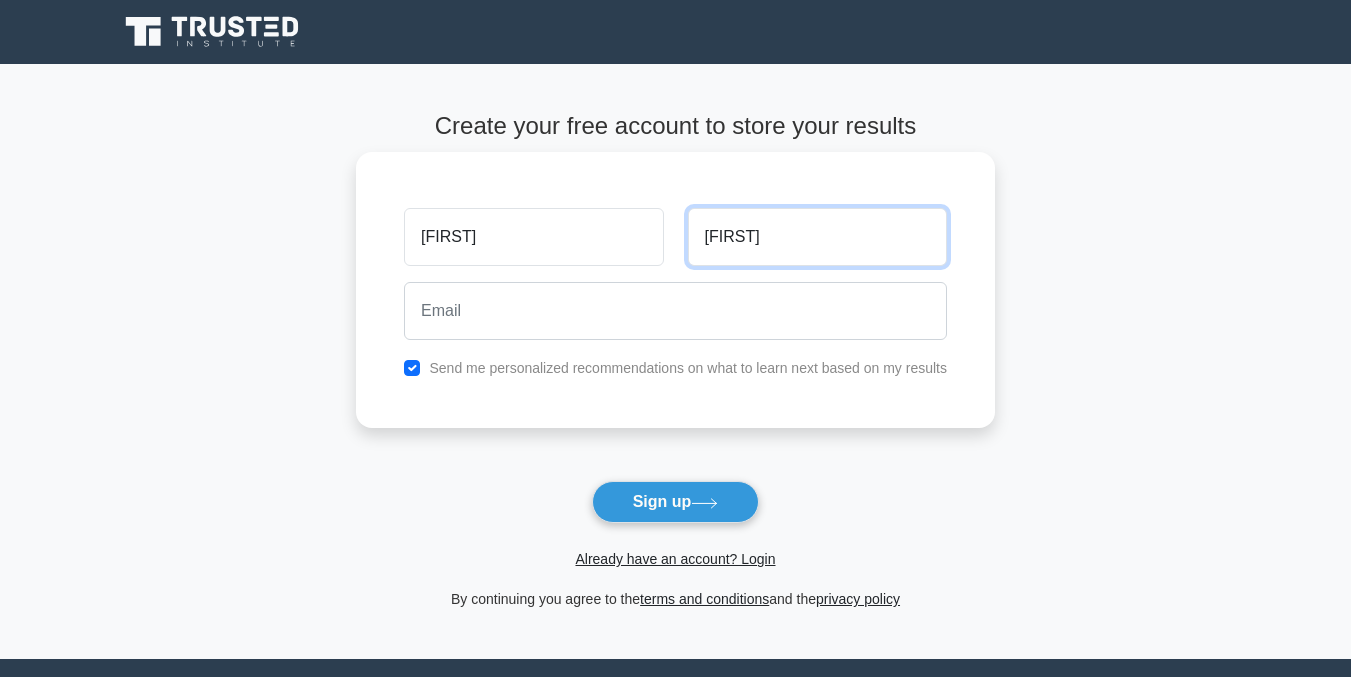 type on "emma" 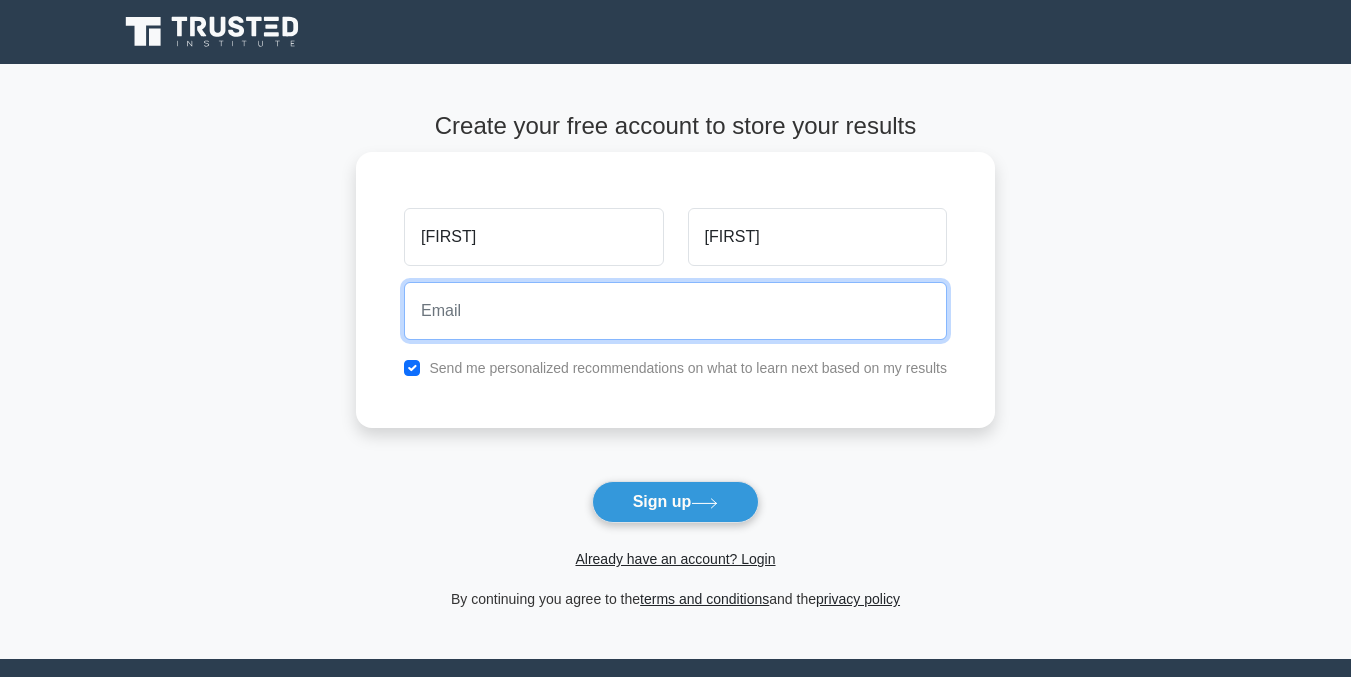 click at bounding box center [675, 311] 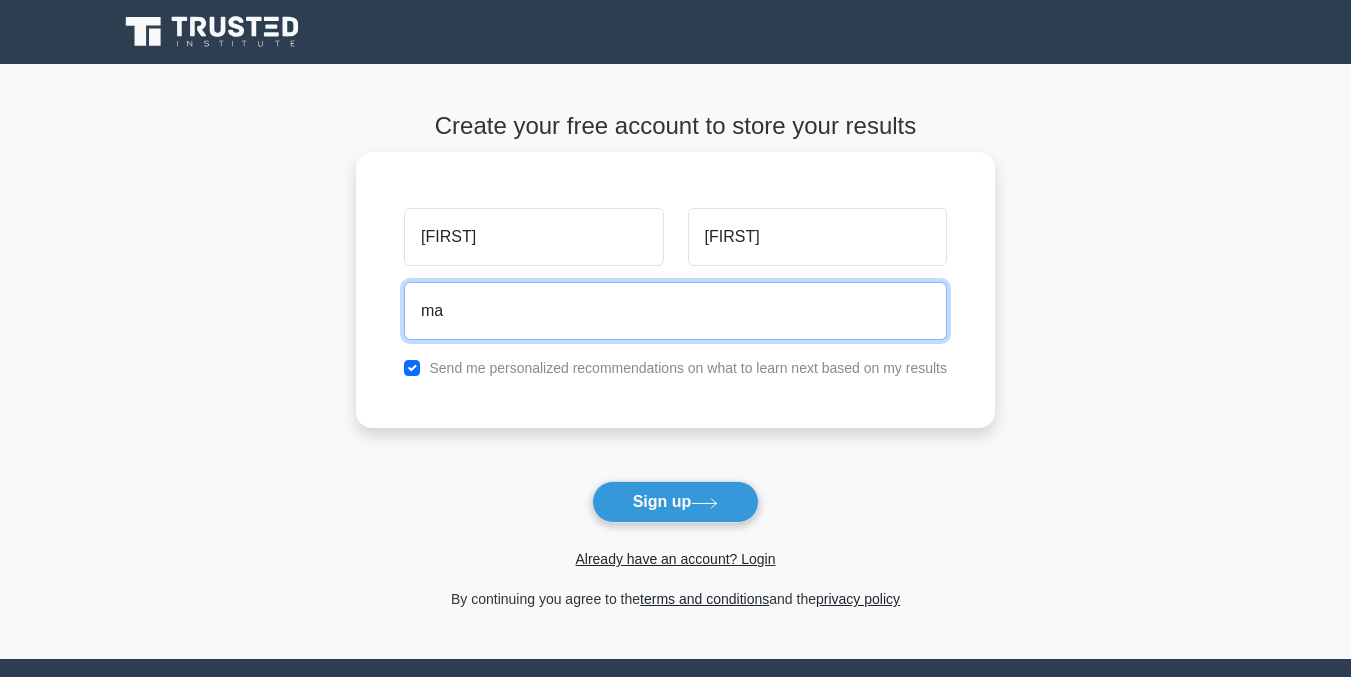 click on "ma" at bounding box center (675, 311) 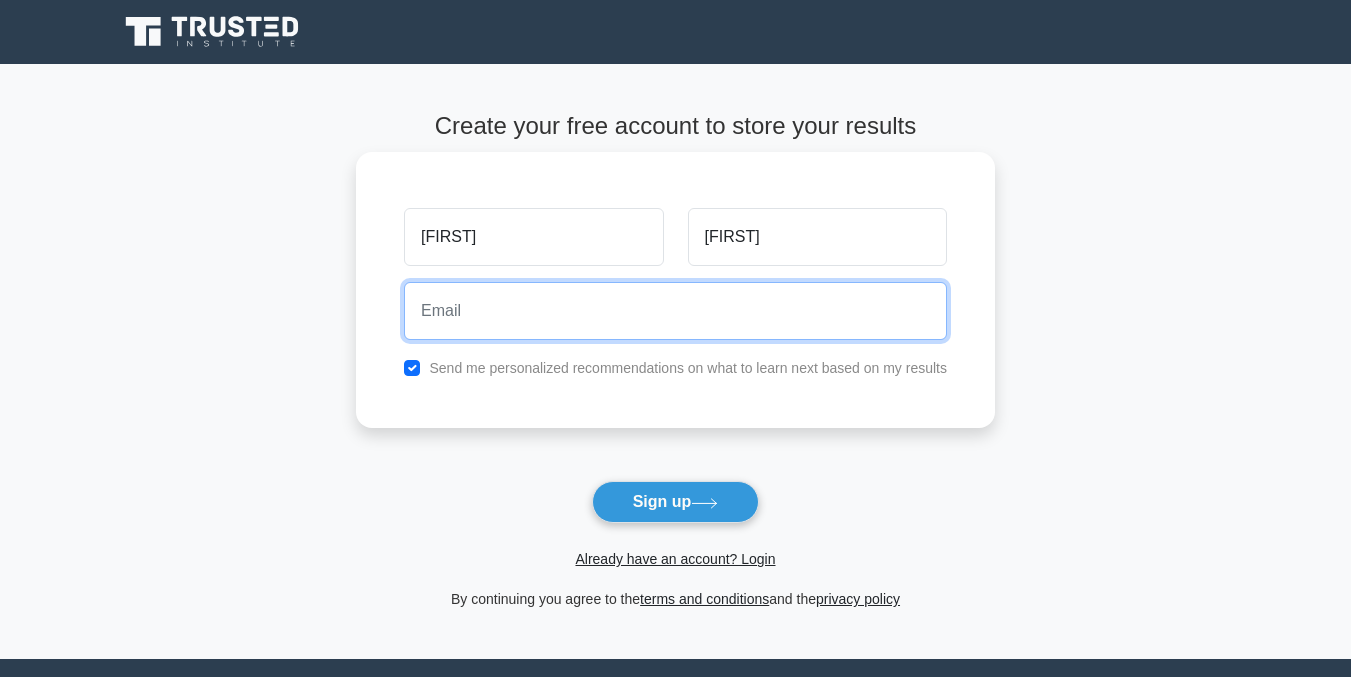 click at bounding box center [675, 311] 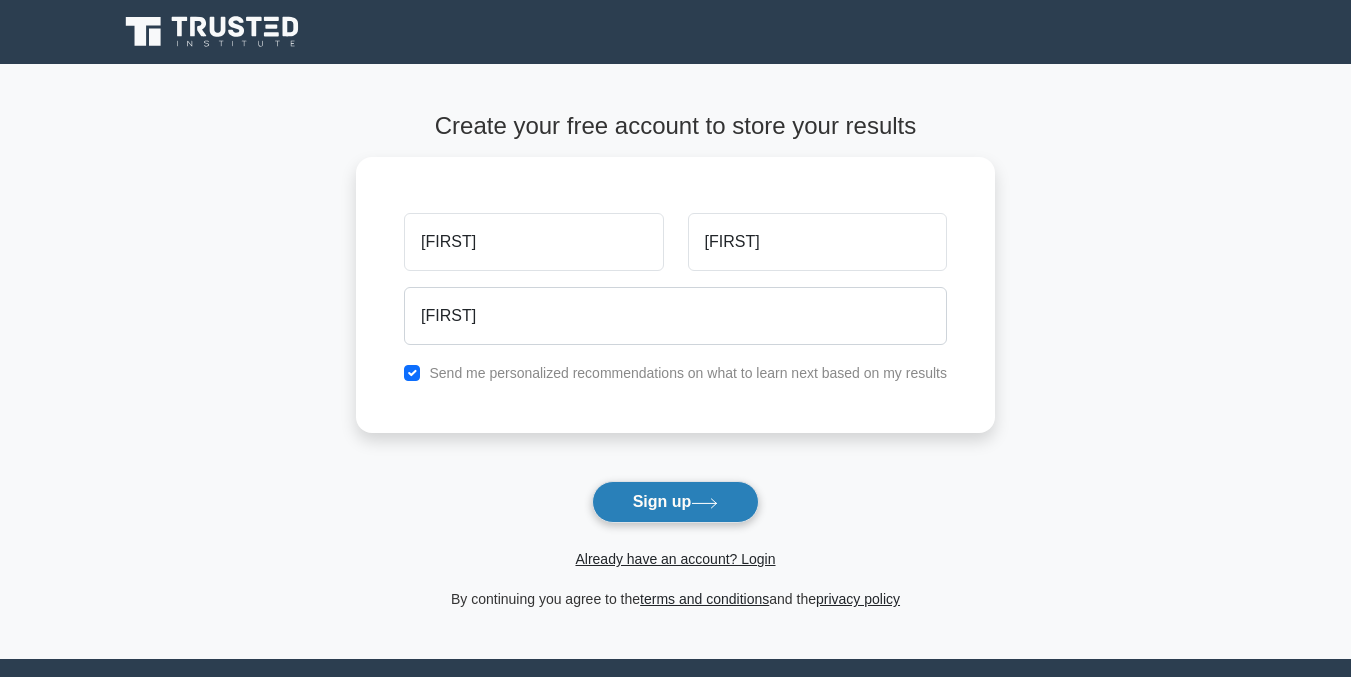 click on "Sign up" at bounding box center (676, 502) 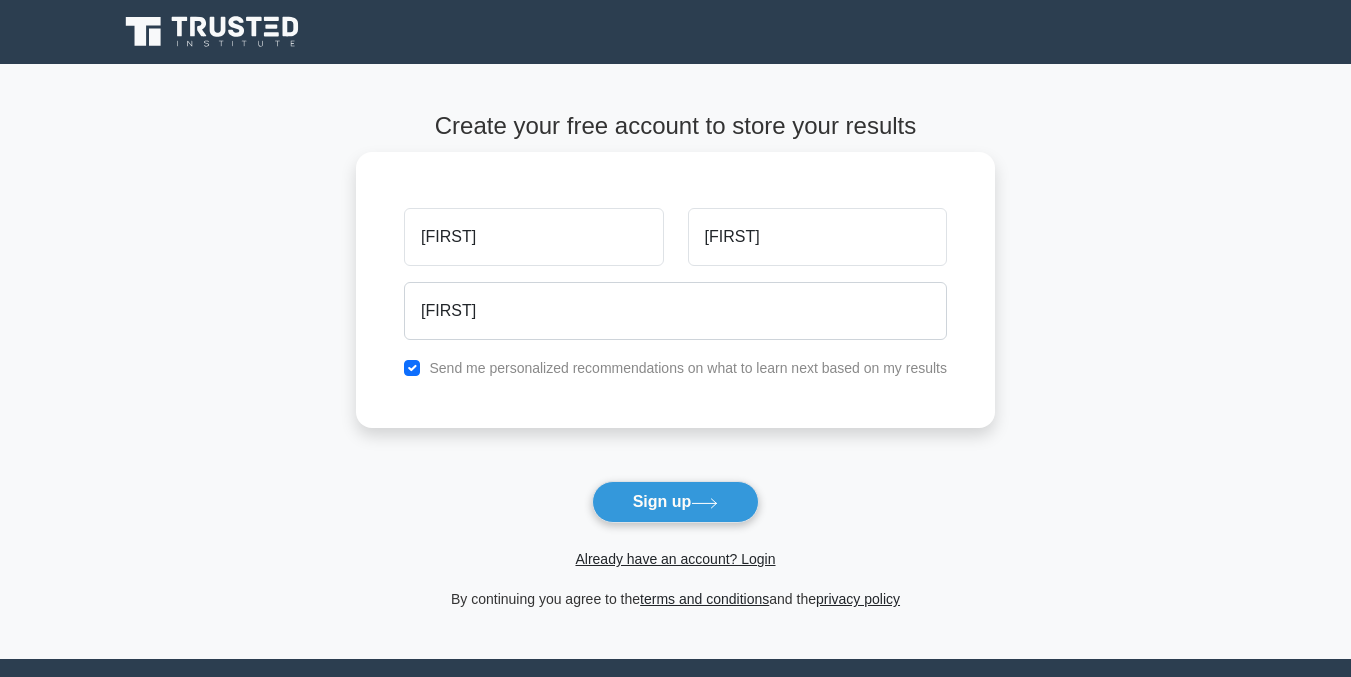click on "Send me personalized recommendations on what to learn next based on my results" at bounding box center [688, 368] 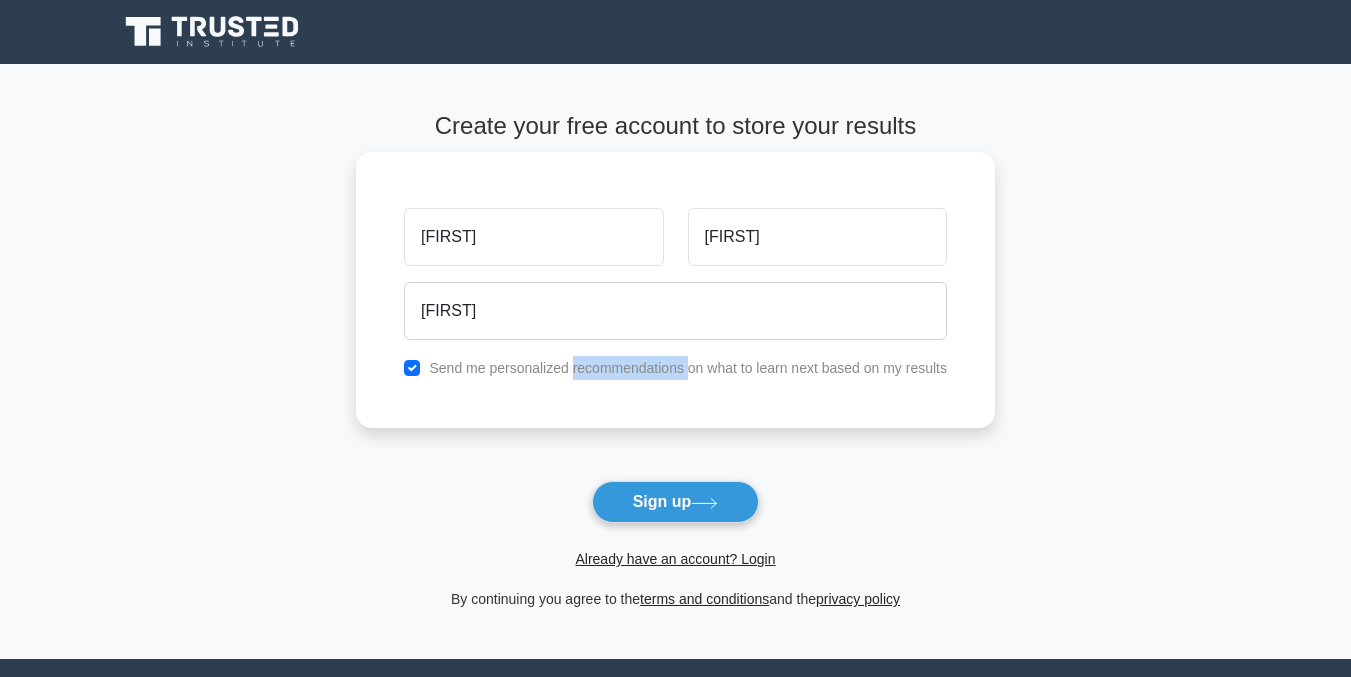 click on "Send me personalized recommendations on what to learn next based on my results" at bounding box center [688, 368] 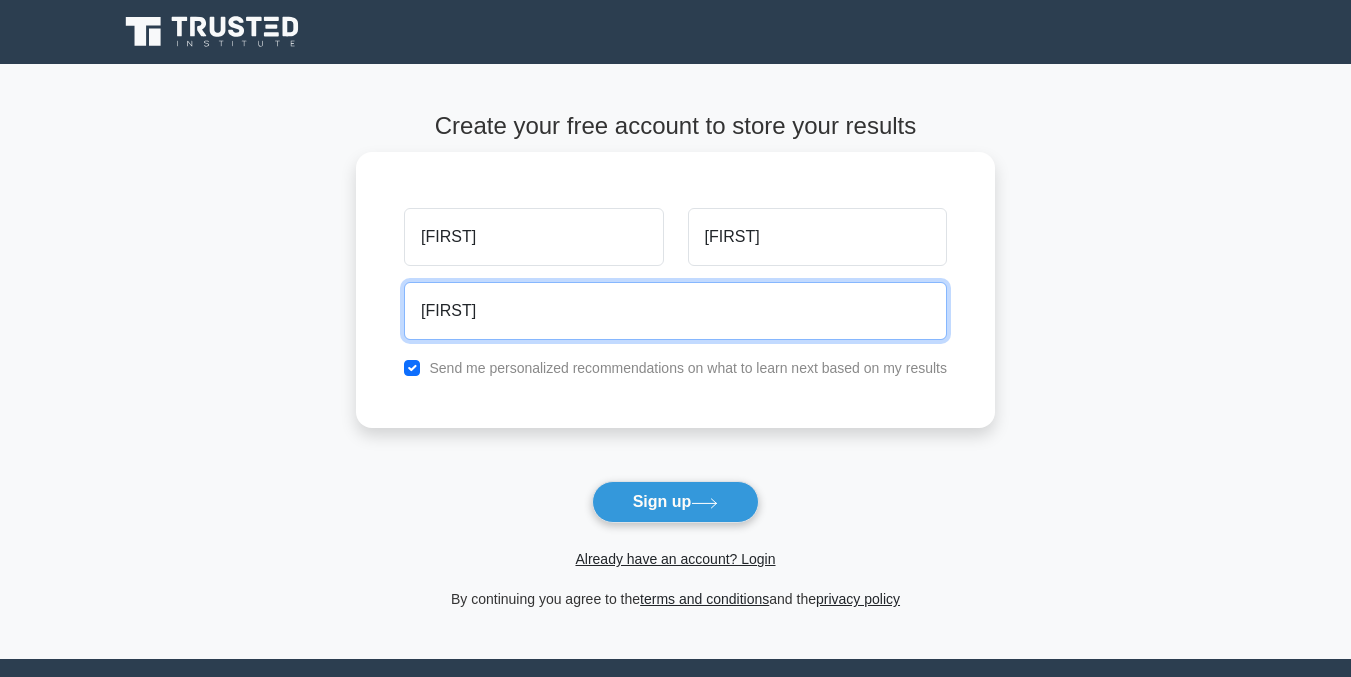 click on "markmil" at bounding box center (675, 311) 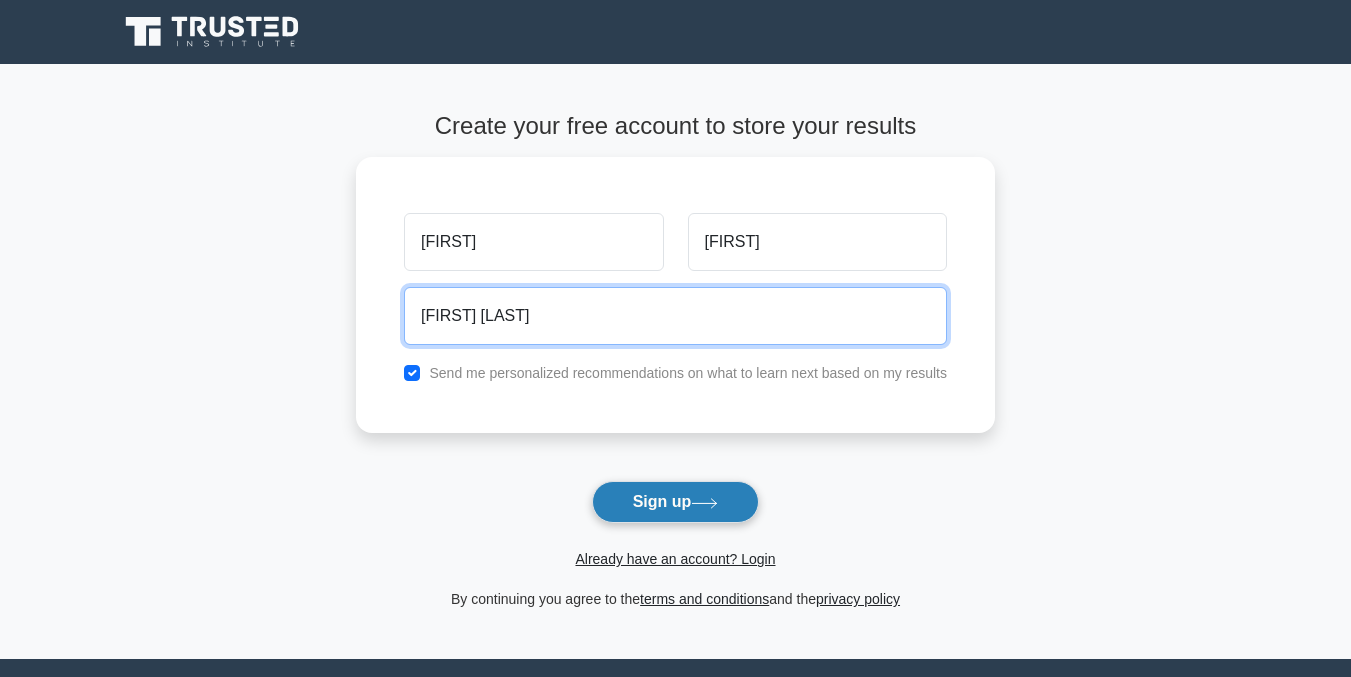 type on "mark mail" 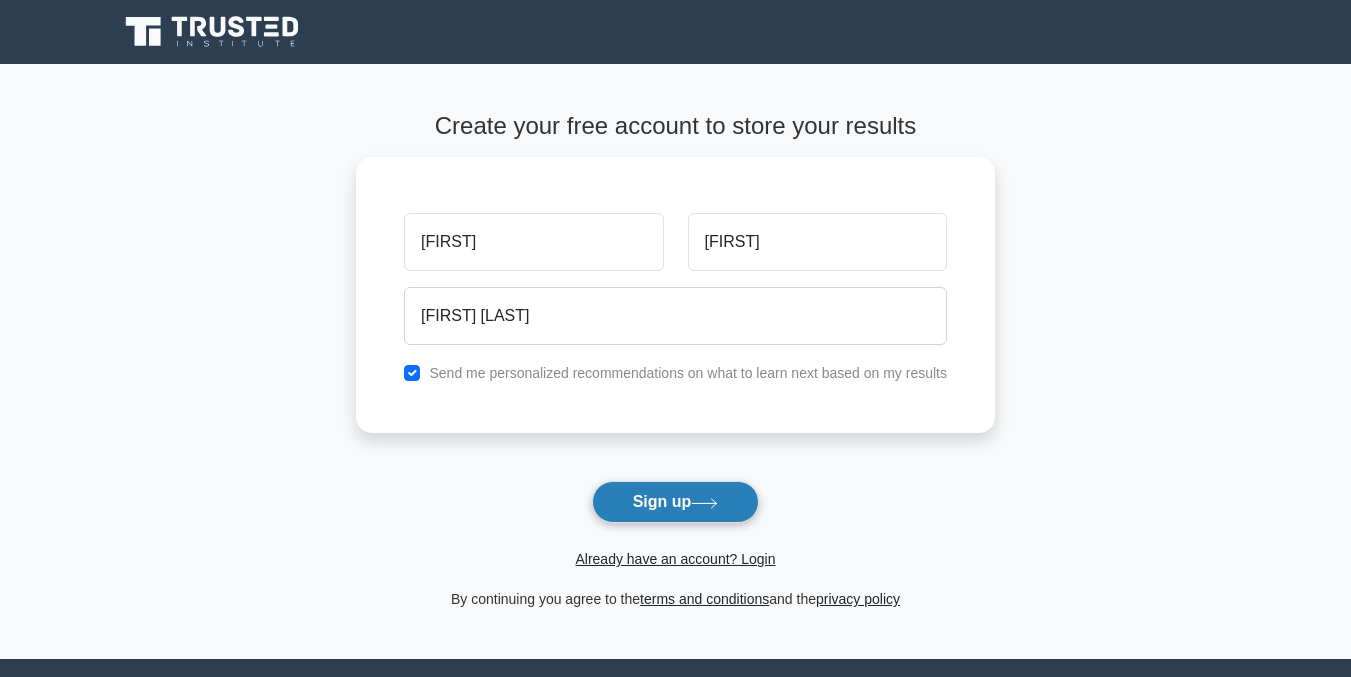 click on "Sign up" at bounding box center [676, 502] 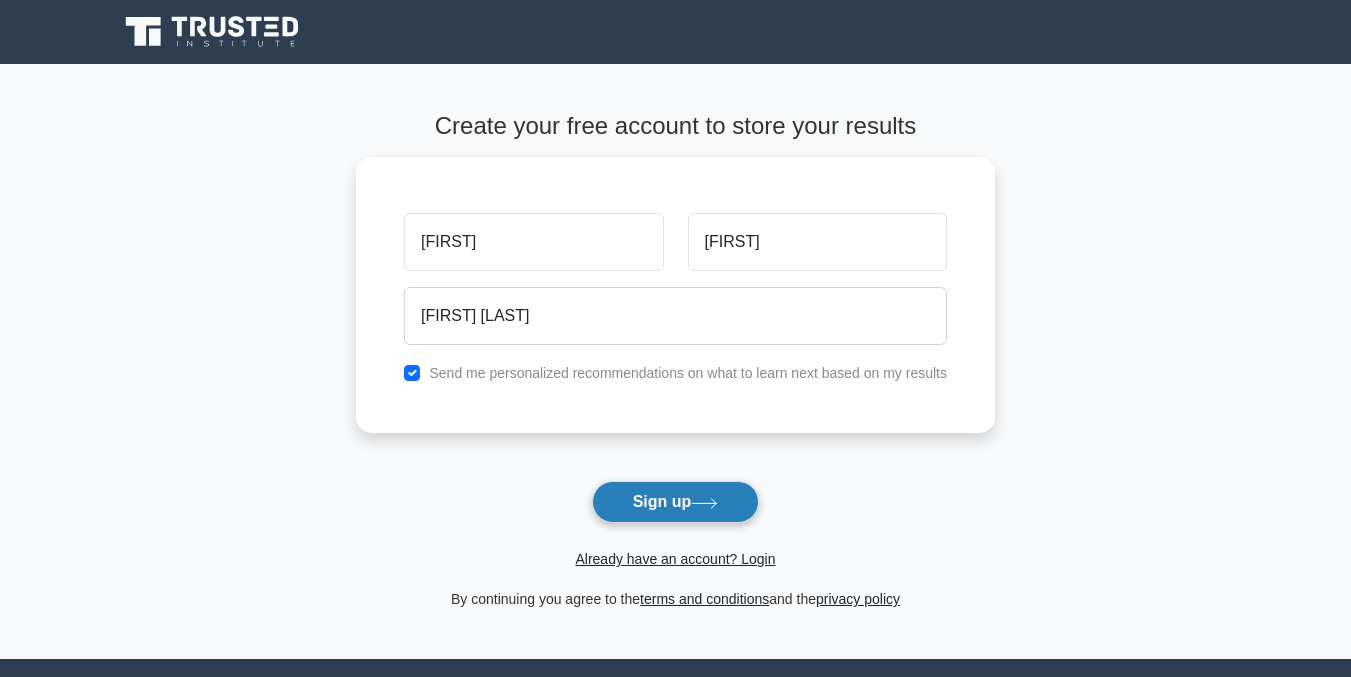 click on "Sign up" at bounding box center [676, 502] 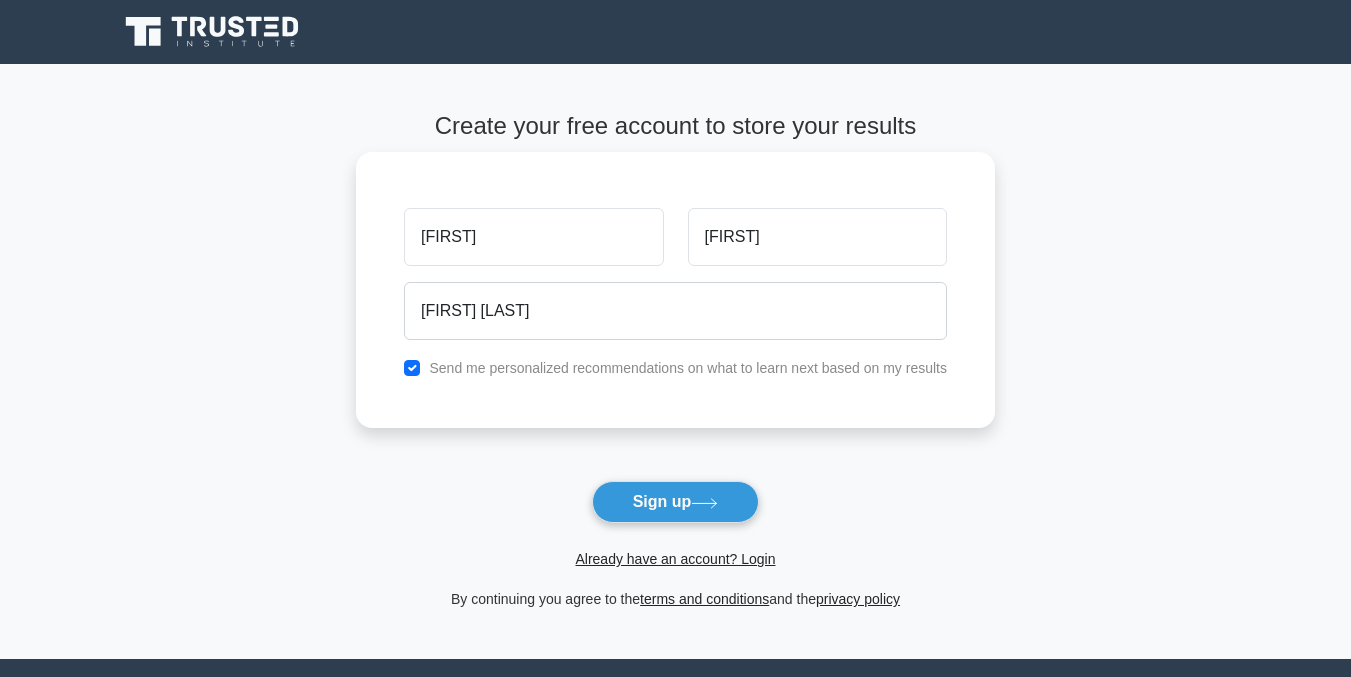 click on "Send me personalized recommendations on what to learn next based on my results" at bounding box center (688, 368) 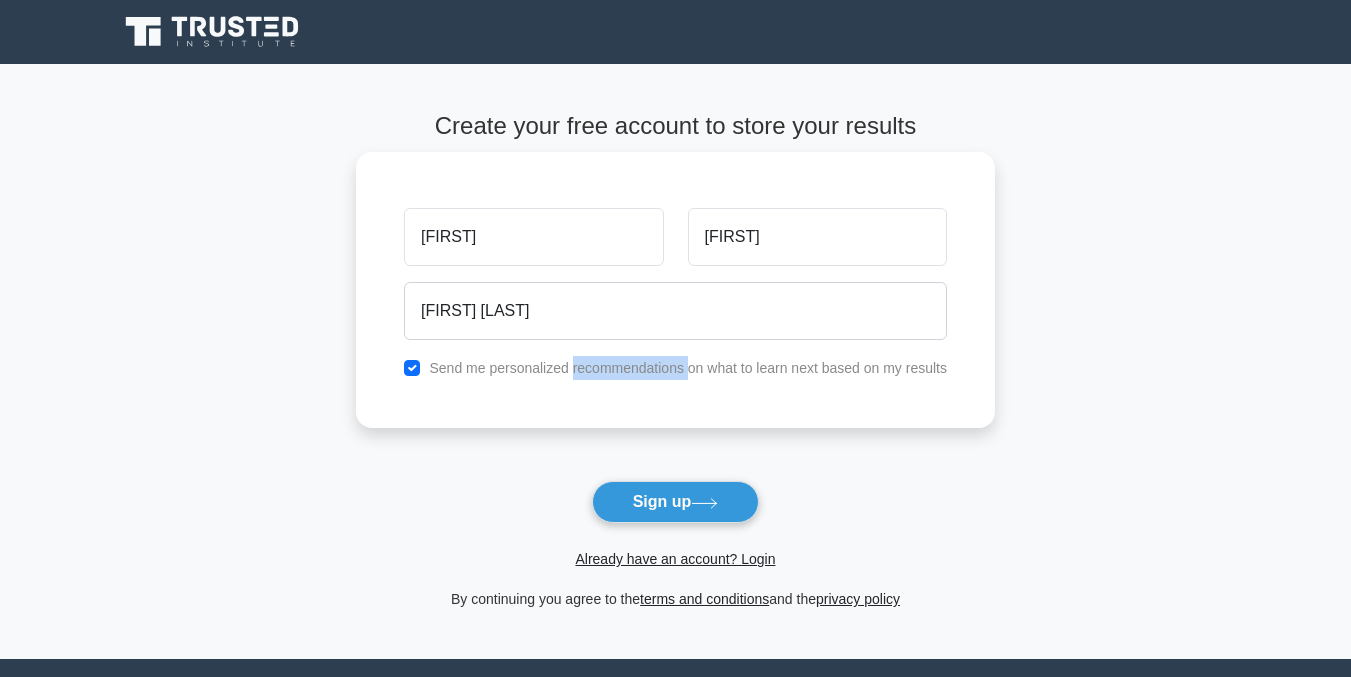 click on "Send me personalized recommendations on what to learn next based on my results" at bounding box center [688, 368] 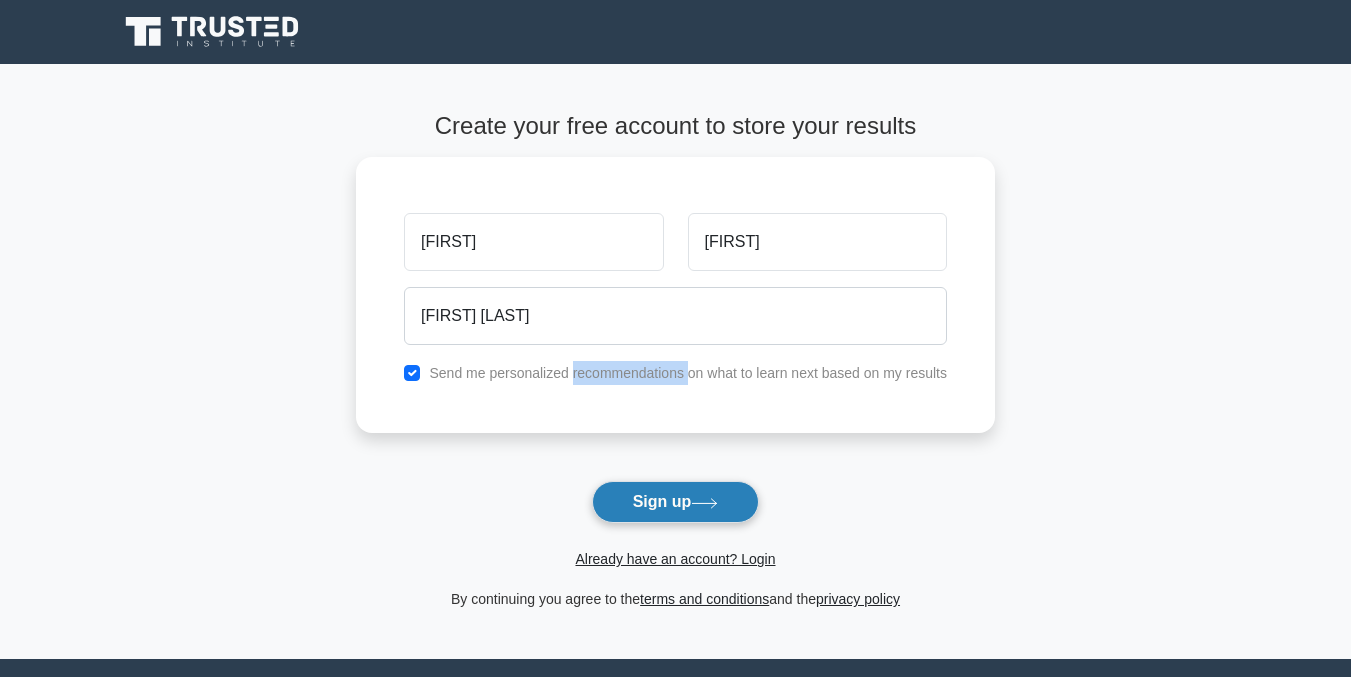 click on "Sign up" at bounding box center [676, 502] 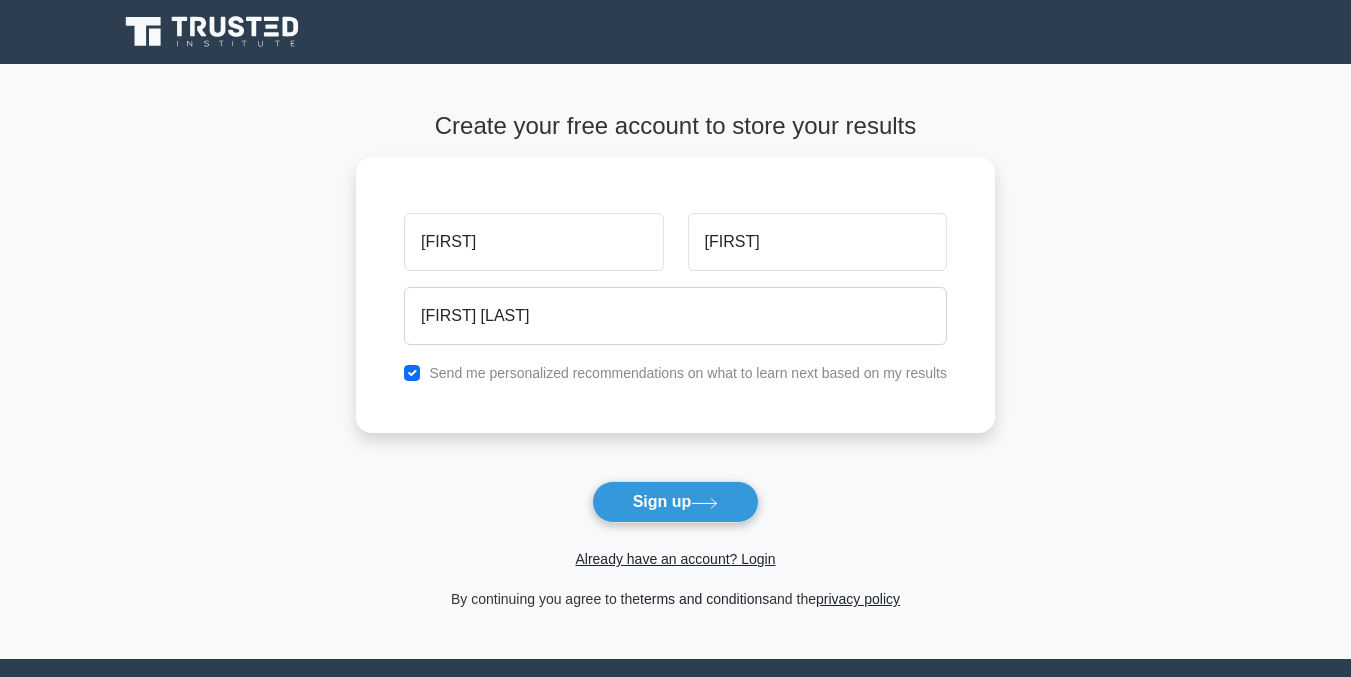 click on "terms and conditions" at bounding box center (704, 599) 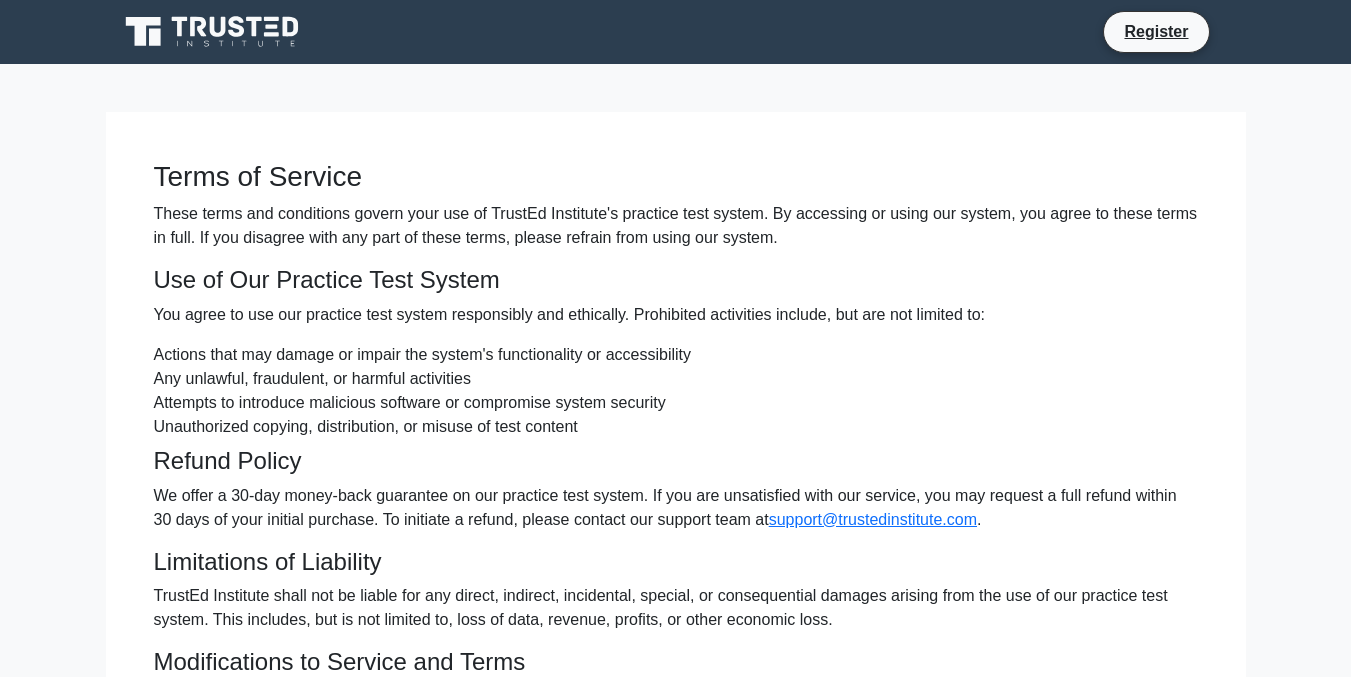 scroll, scrollTop: 0, scrollLeft: 0, axis: both 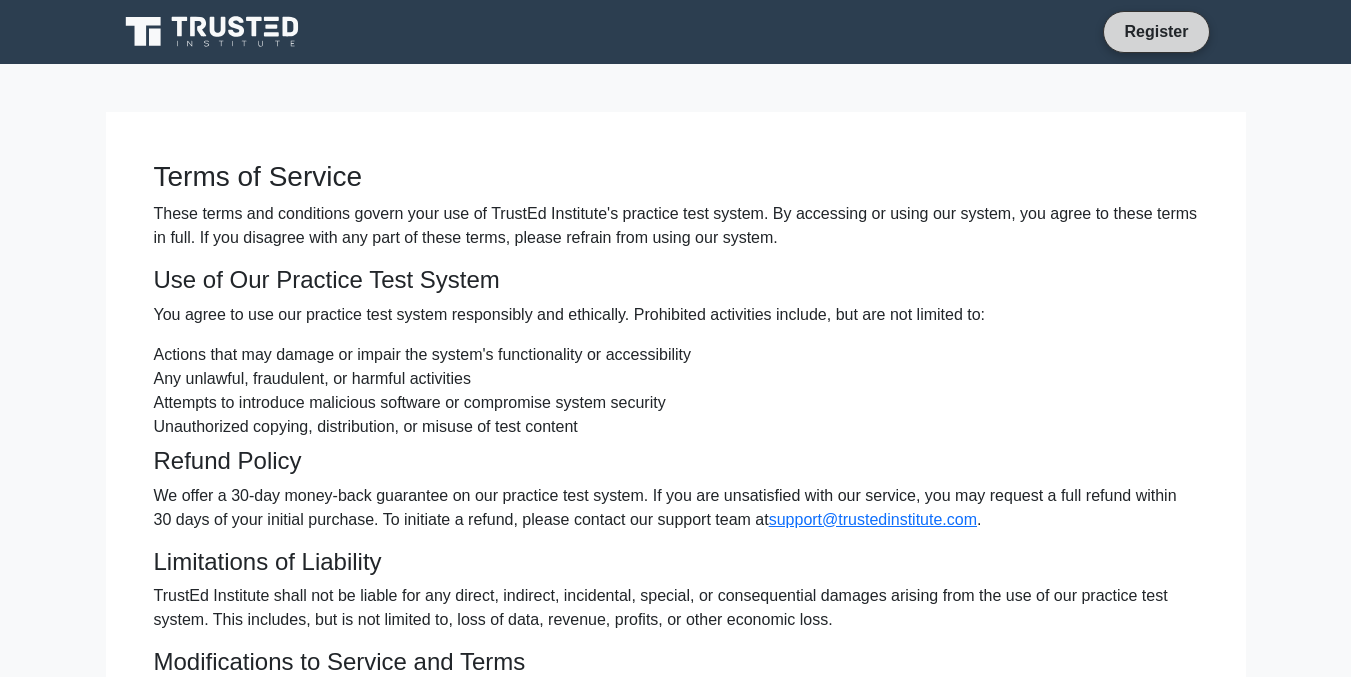 click on "Register" at bounding box center [1156, 31] 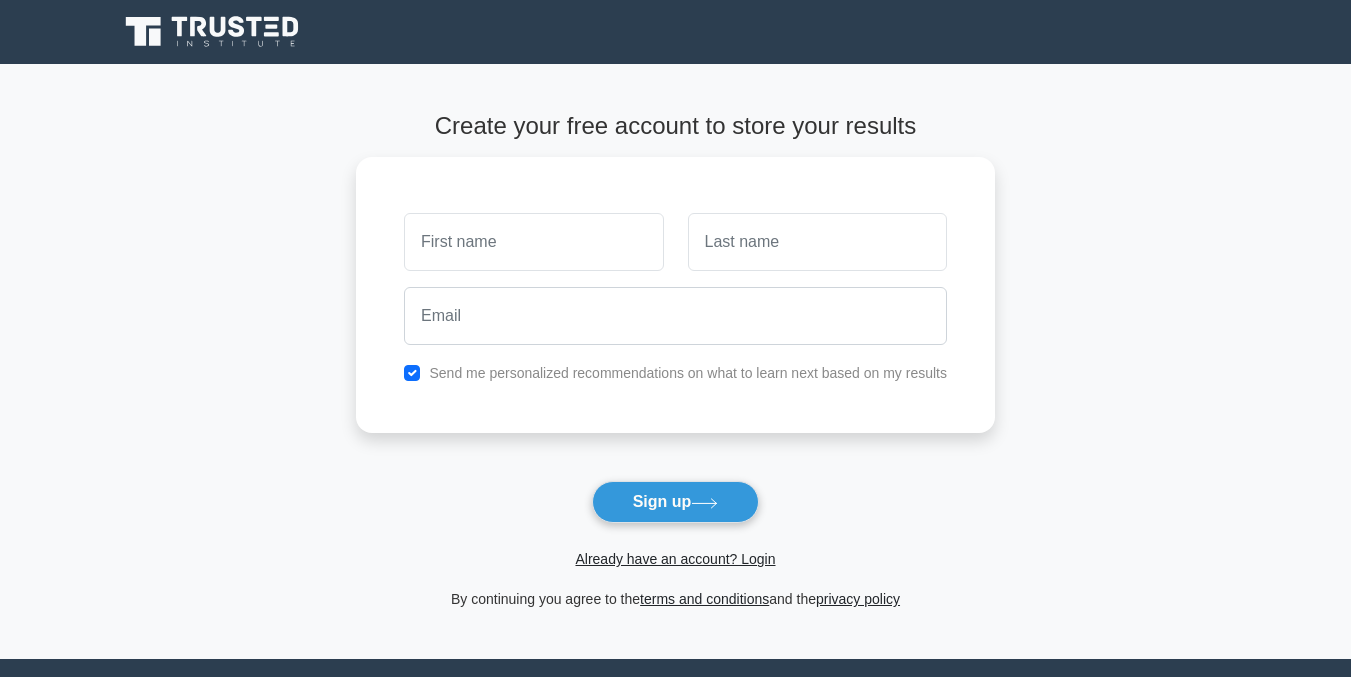 scroll, scrollTop: 0, scrollLeft: 0, axis: both 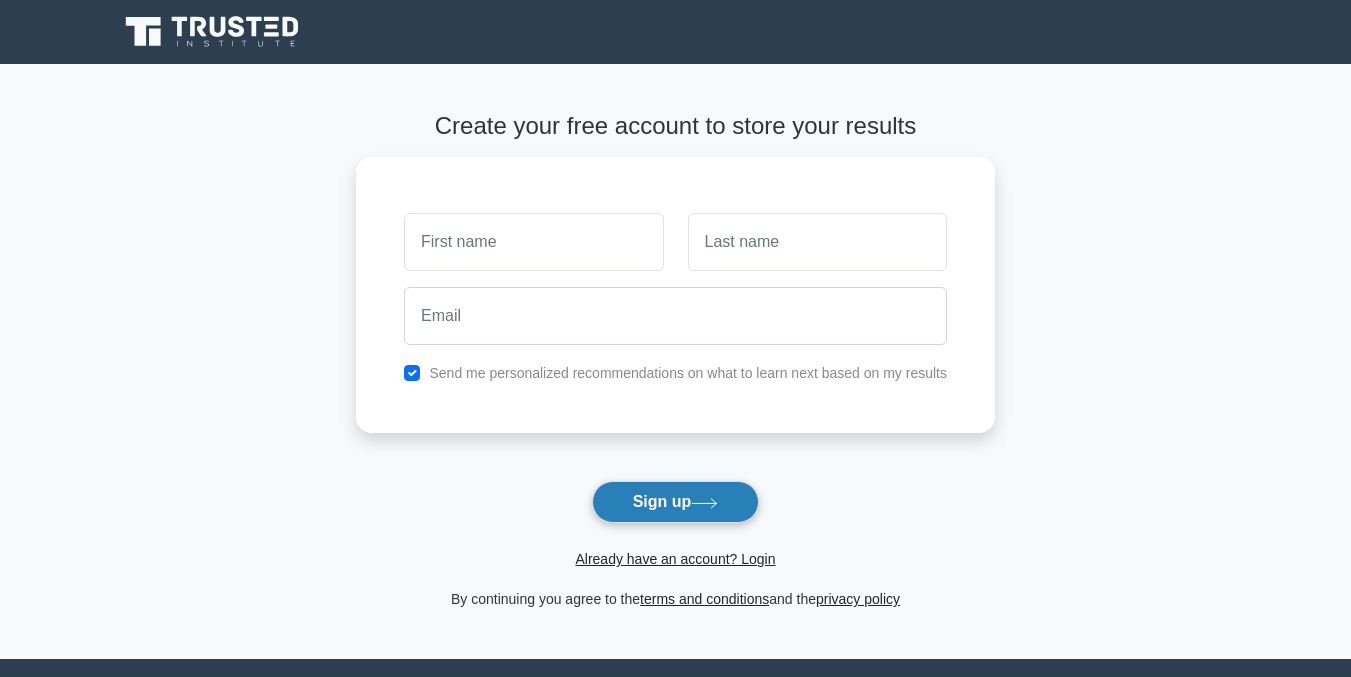click 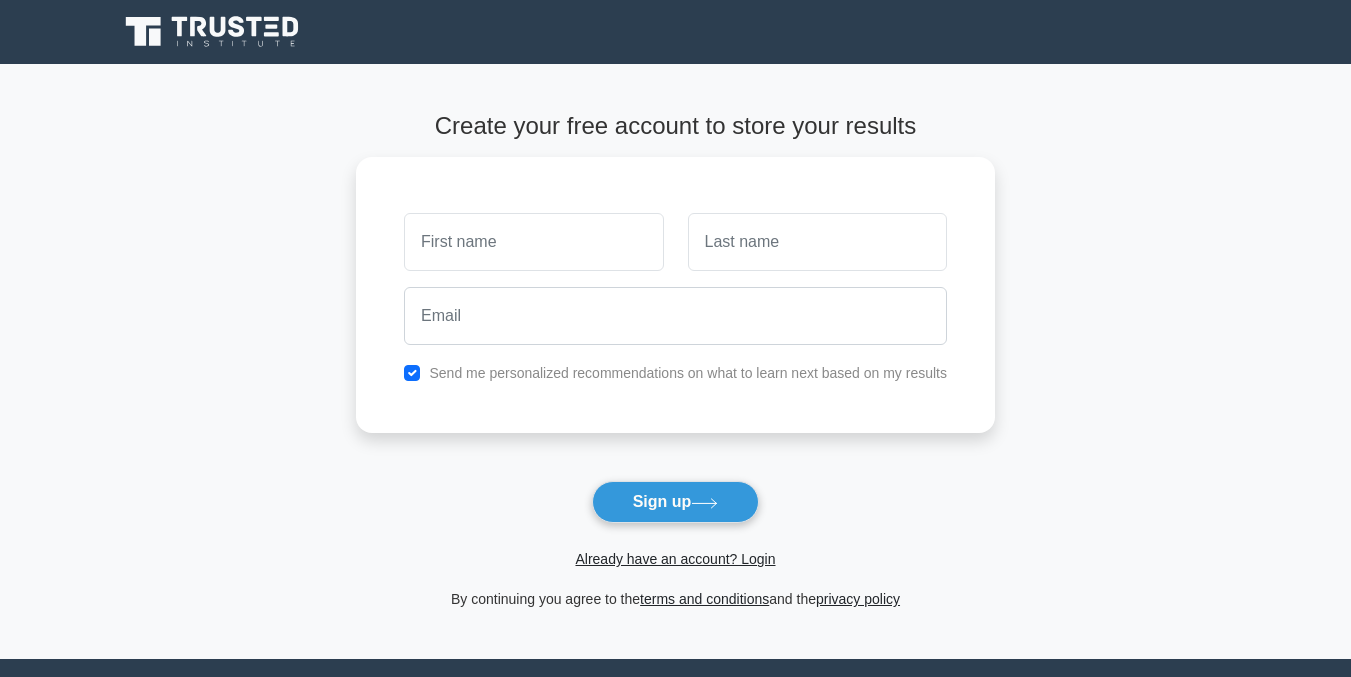 click on "Create your free account to store your results
Send me personalized recommendations on what to learn next based on my results
Sign up" at bounding box center (675, 361) 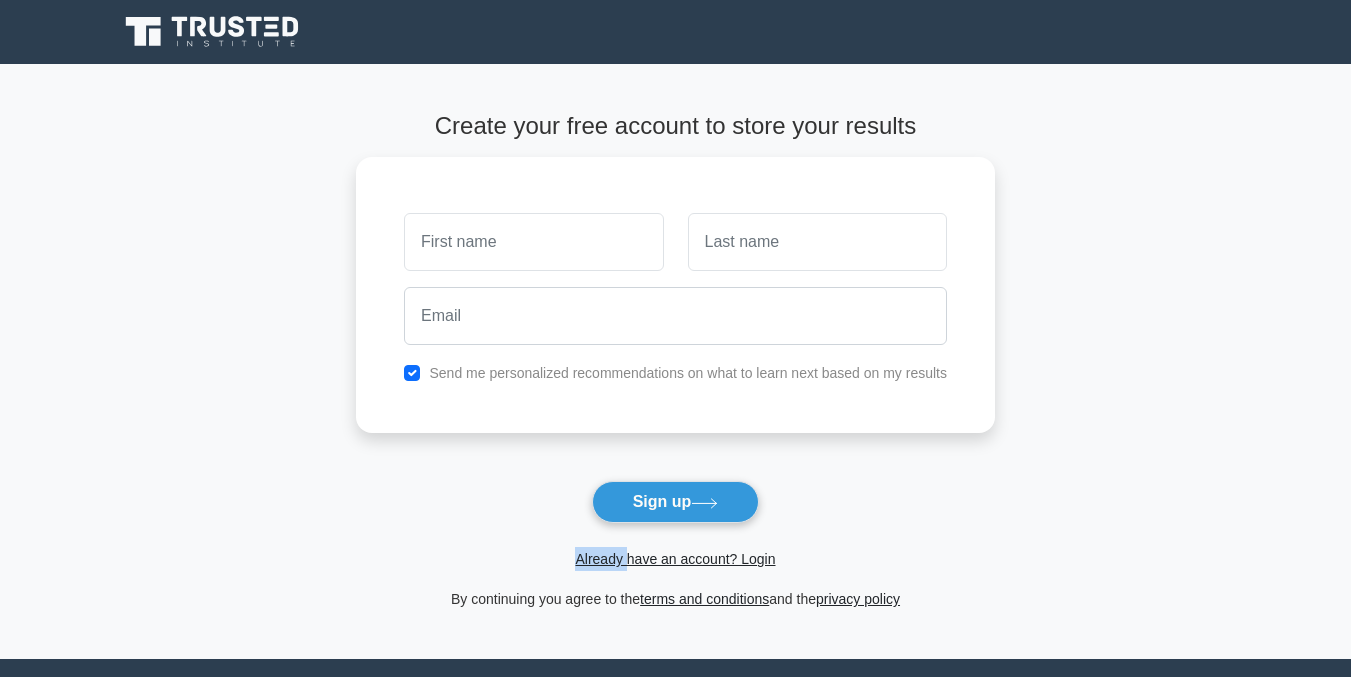 click on "Create your free account to store your results
Send me personalized recommendations on what to learn next based on my results
Sign up" at bounding box center [675, 361] 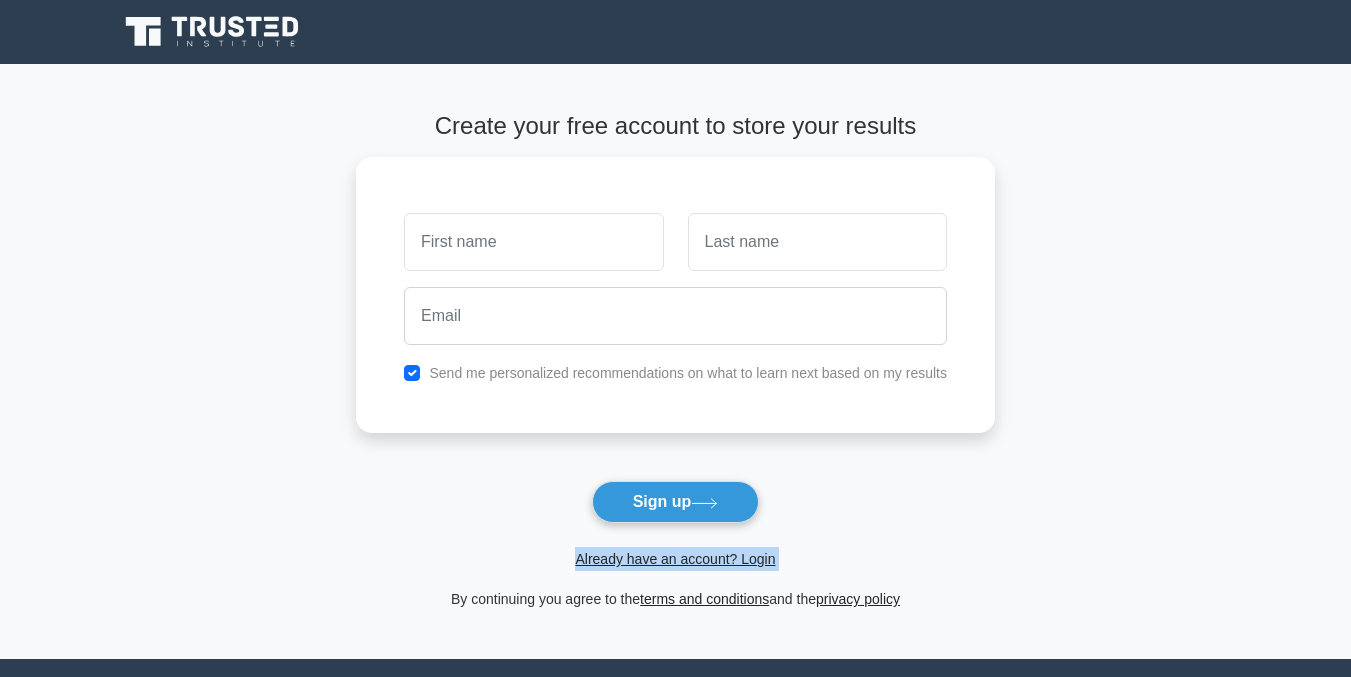 click on "Create your free account to store your results
Send me personalized recommendations on what to learn next based on my results
Sign up" at bounding box center (675, 361) 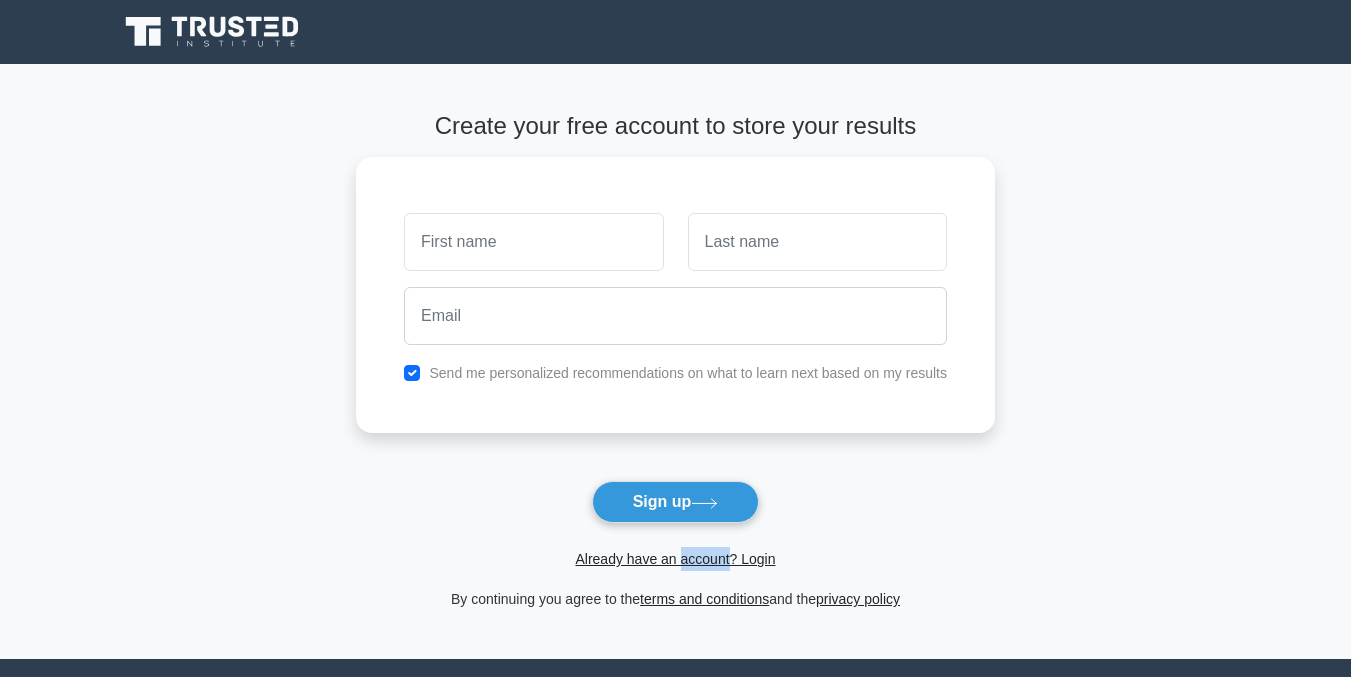 click on "Already have an account? Login" at bounding box center [675, 559] 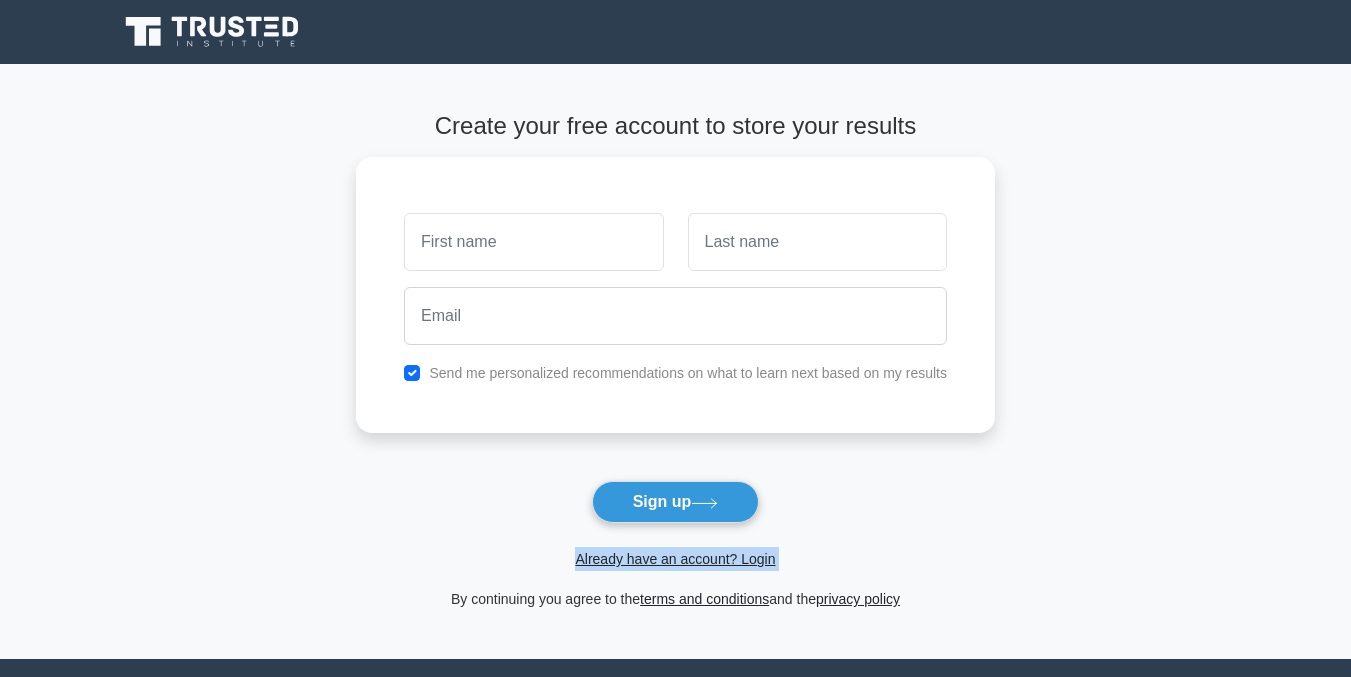 click on "Already have an account? Login" at bounding box center [675, 559] 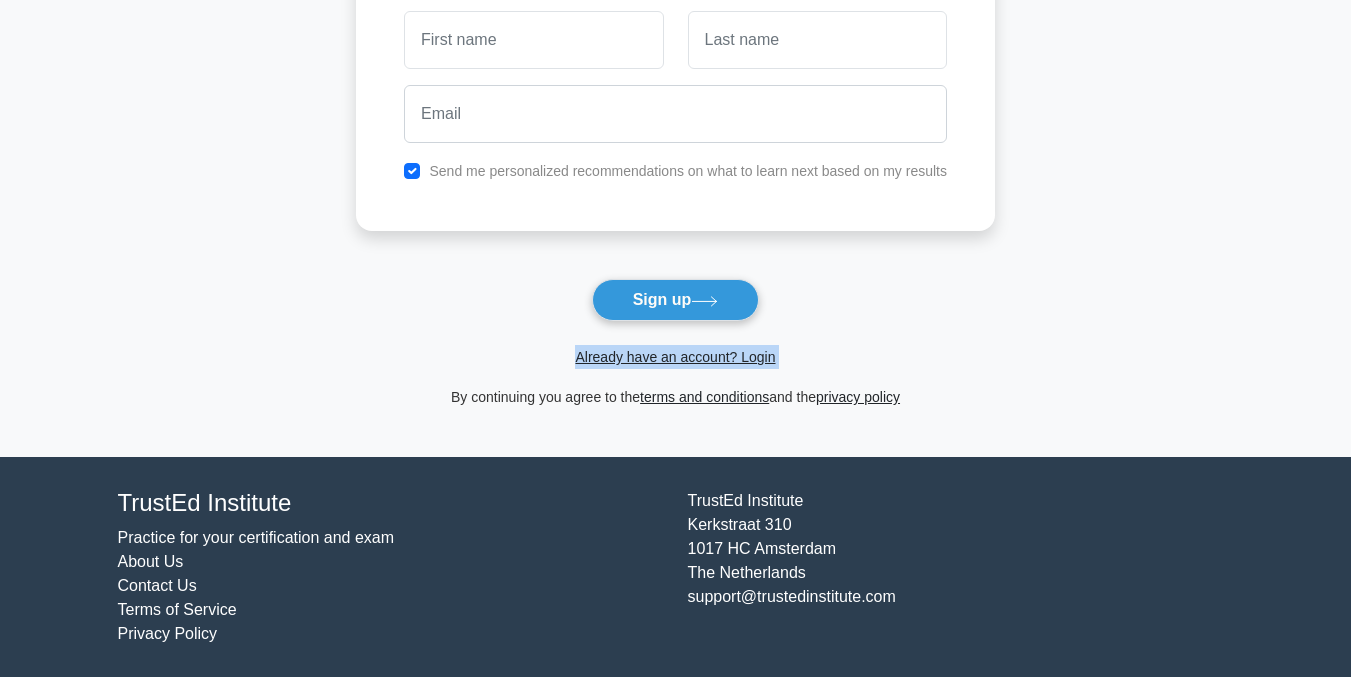 scroll, scrollTop: 204, scrollLeft: 0, axis: vertical 